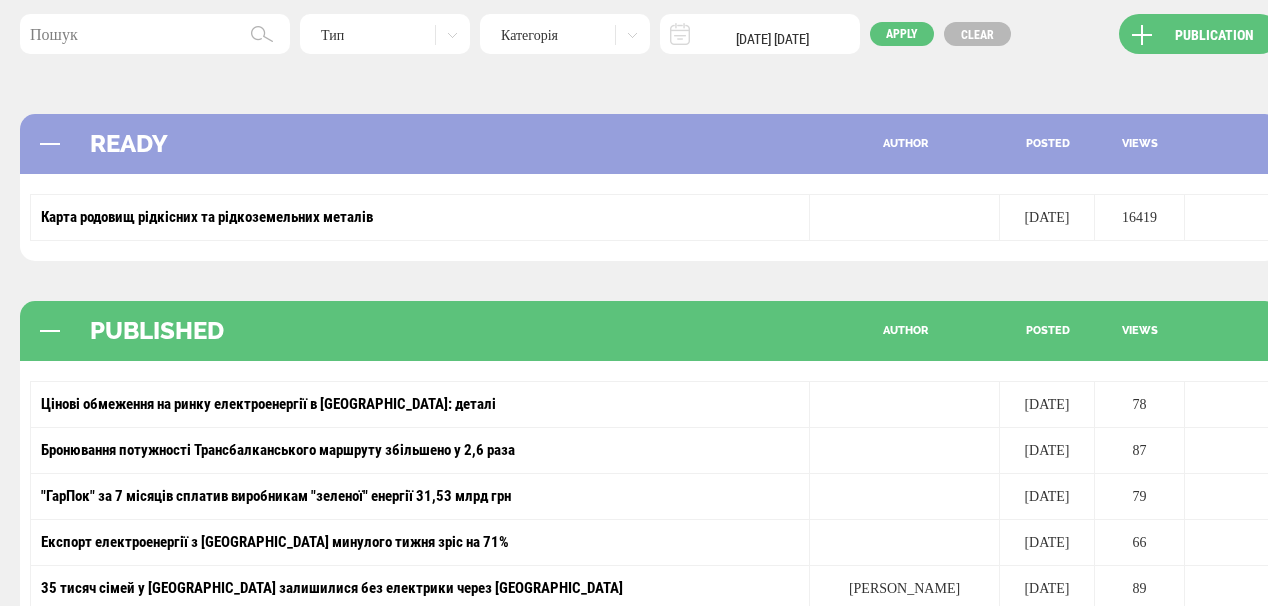 scroll, scrollTop: 80, scrollLeft: 0, axis: vertical 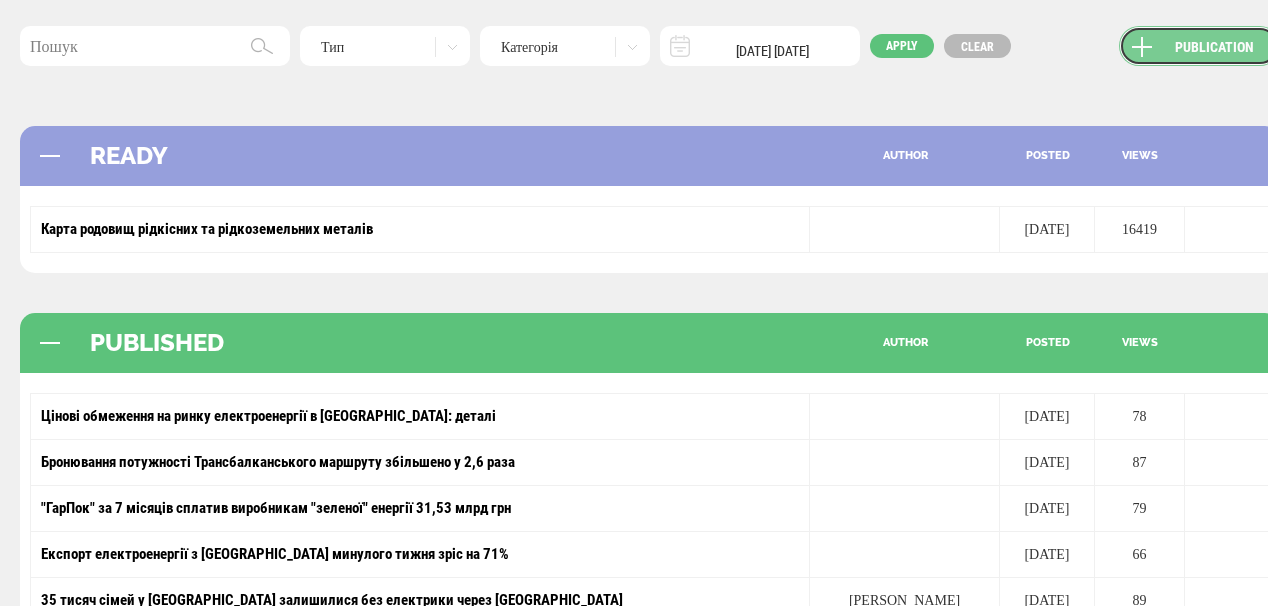 click on "Publication" at bounding box center (1199, 46) 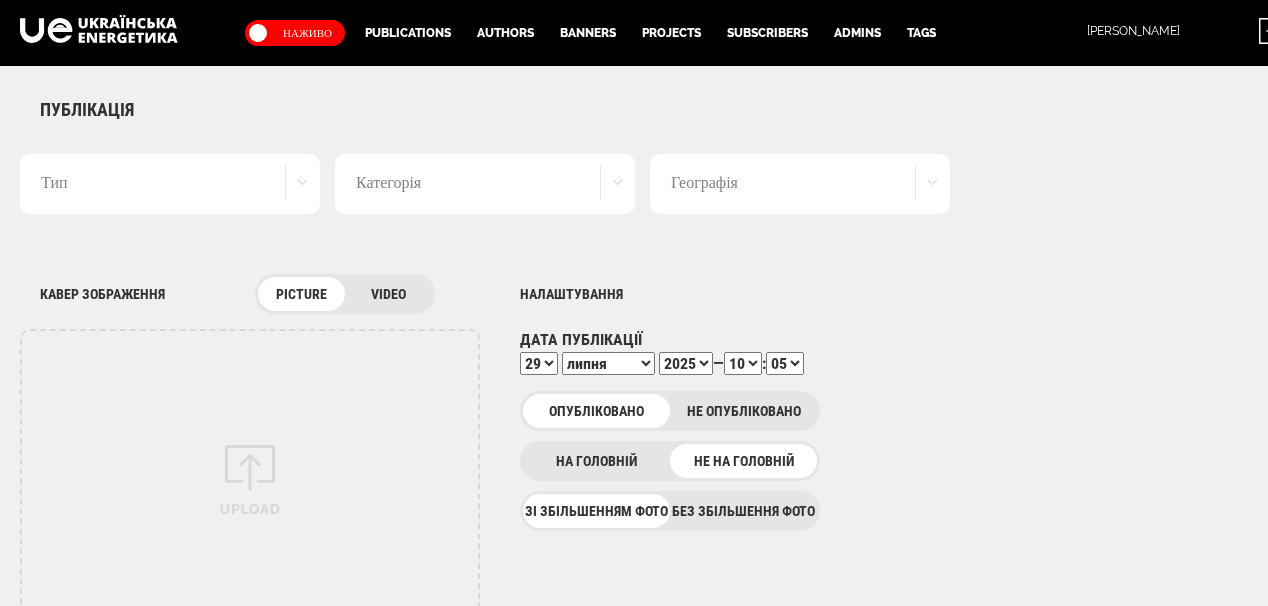 scroll, scrollTop: 0, scrollLeft: 0, axis: both 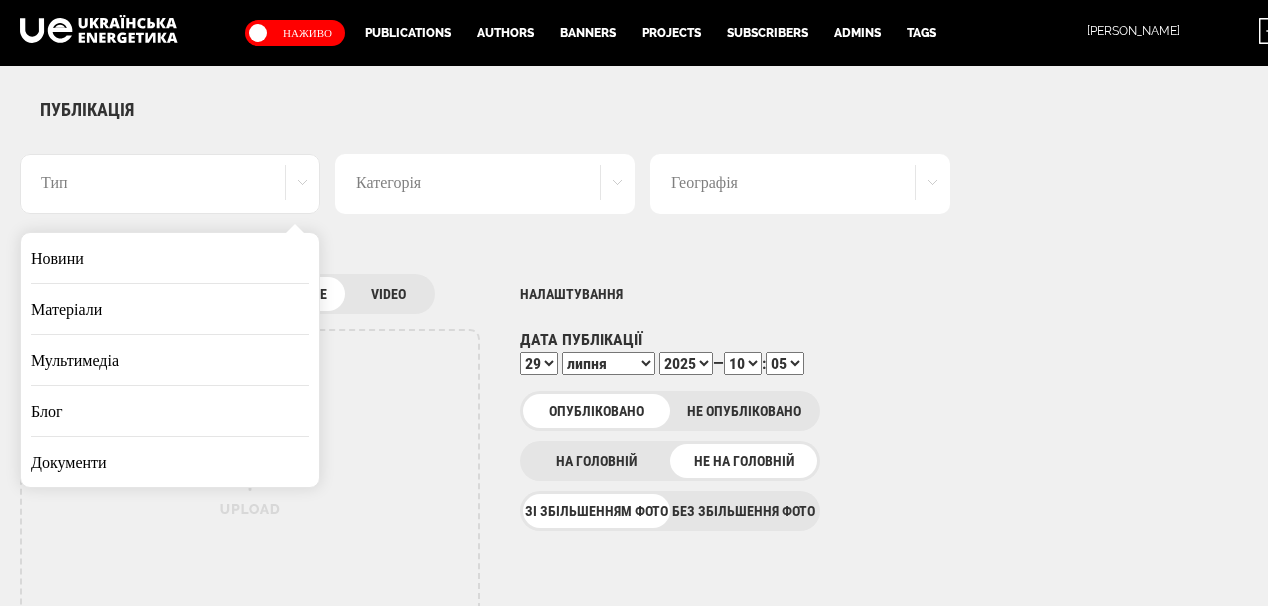 click on "Новини" at bounding box center (170, 258) 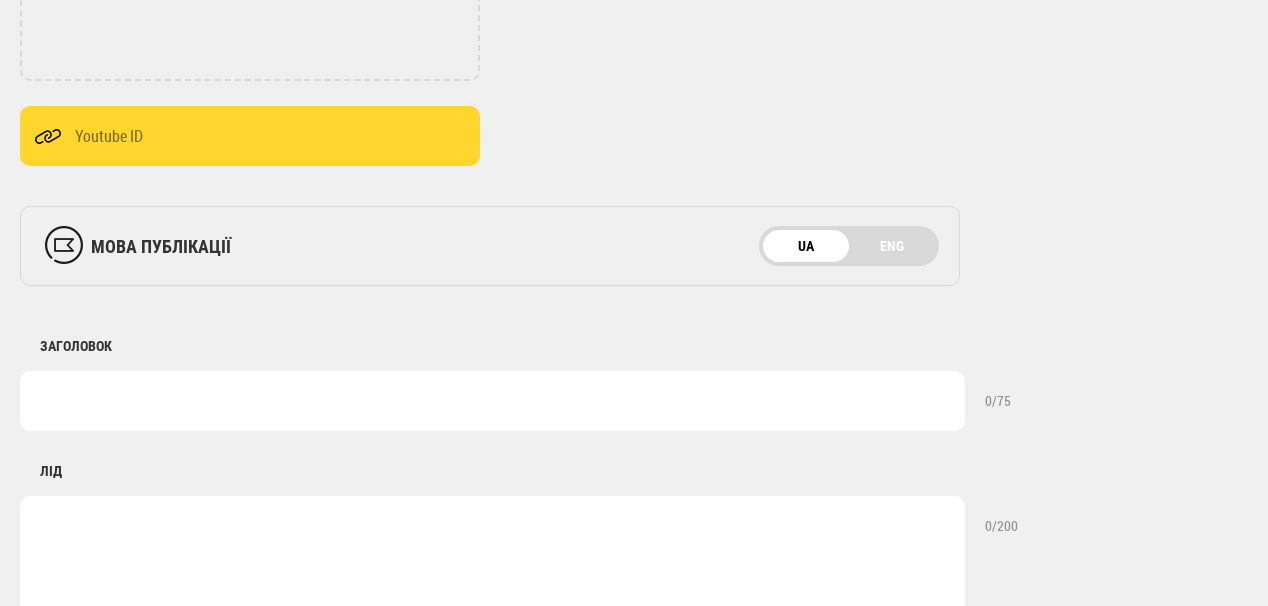 scroll, scrollTop: 560, scrollLeft: 0, axis: vertical 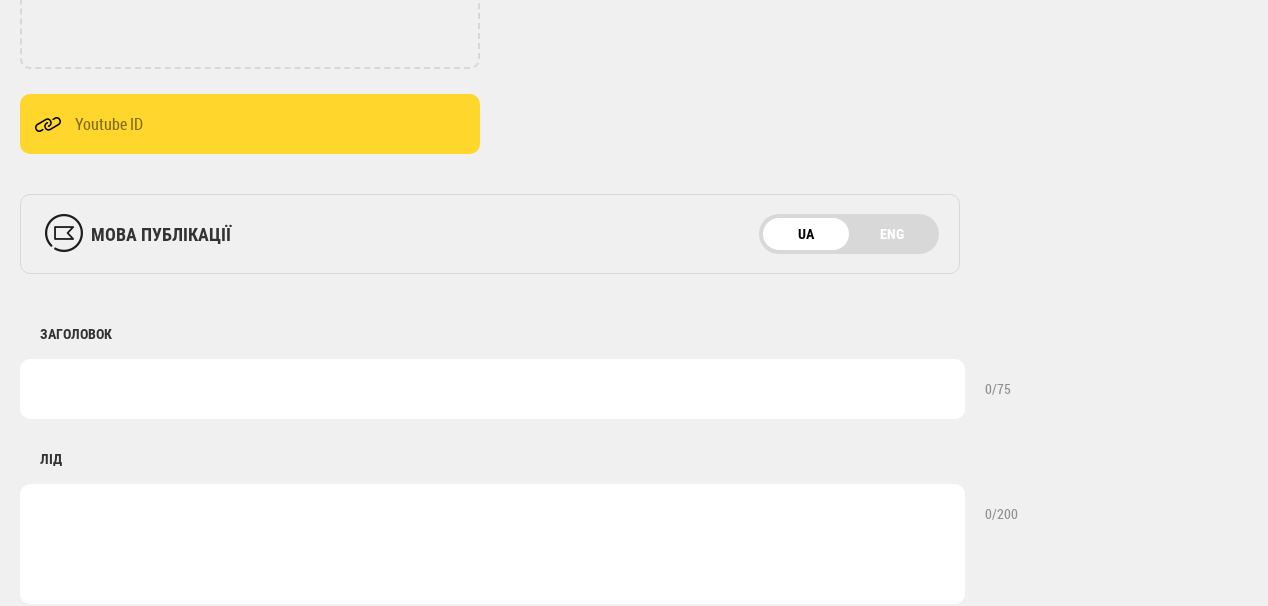 click at bounding box center (492, 389) 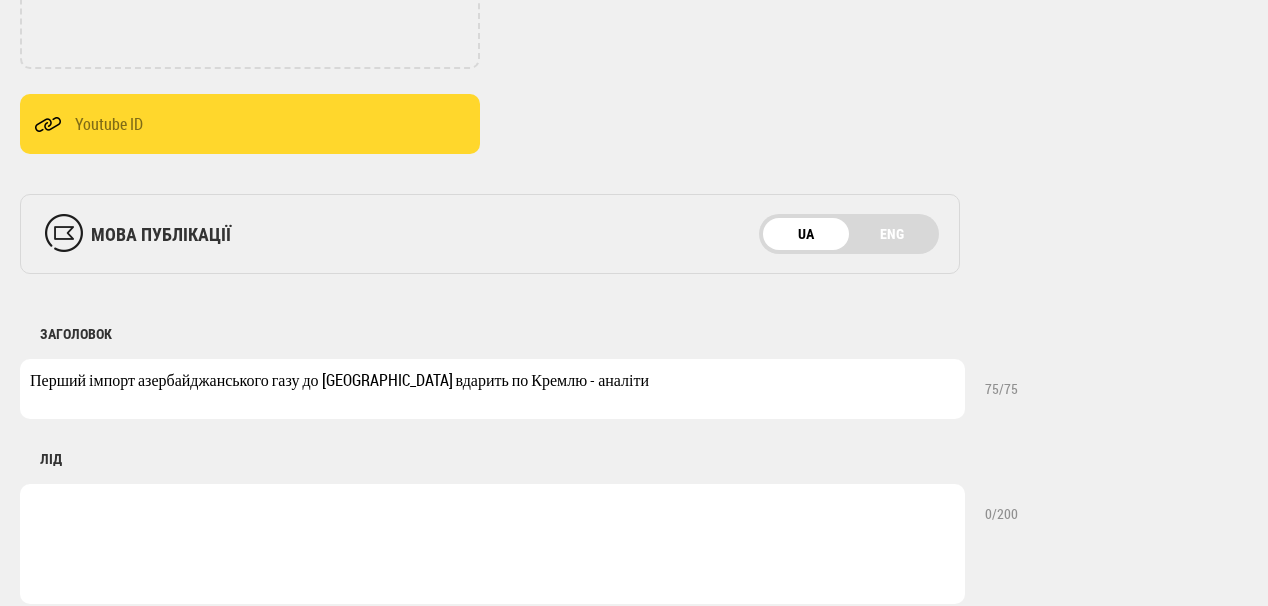 click on "Перший імпорт азербайджанського газу до [GEOGRAPHIC_DATA] вдарить по Кремлю - аналіти" at bounding box center (492, 389) 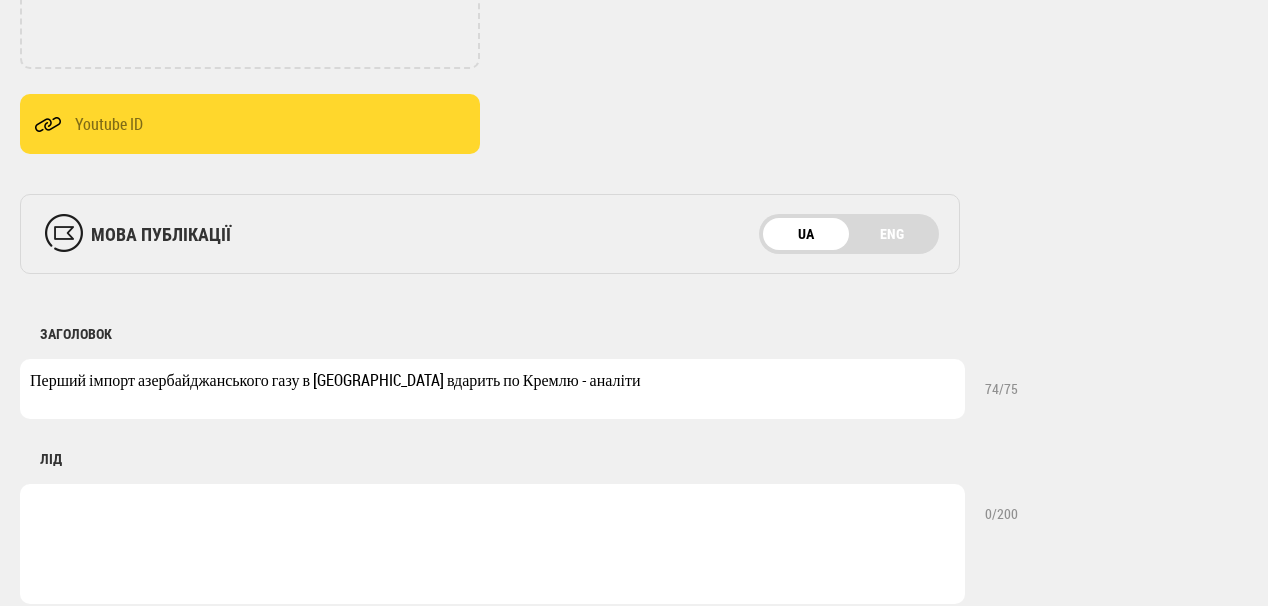 click on "Перший імпорт азербайджанського газу в [GEOGRAPHIC_DATA] вдарить по Кремлю - аналіти" at bounding box center (492, 389) 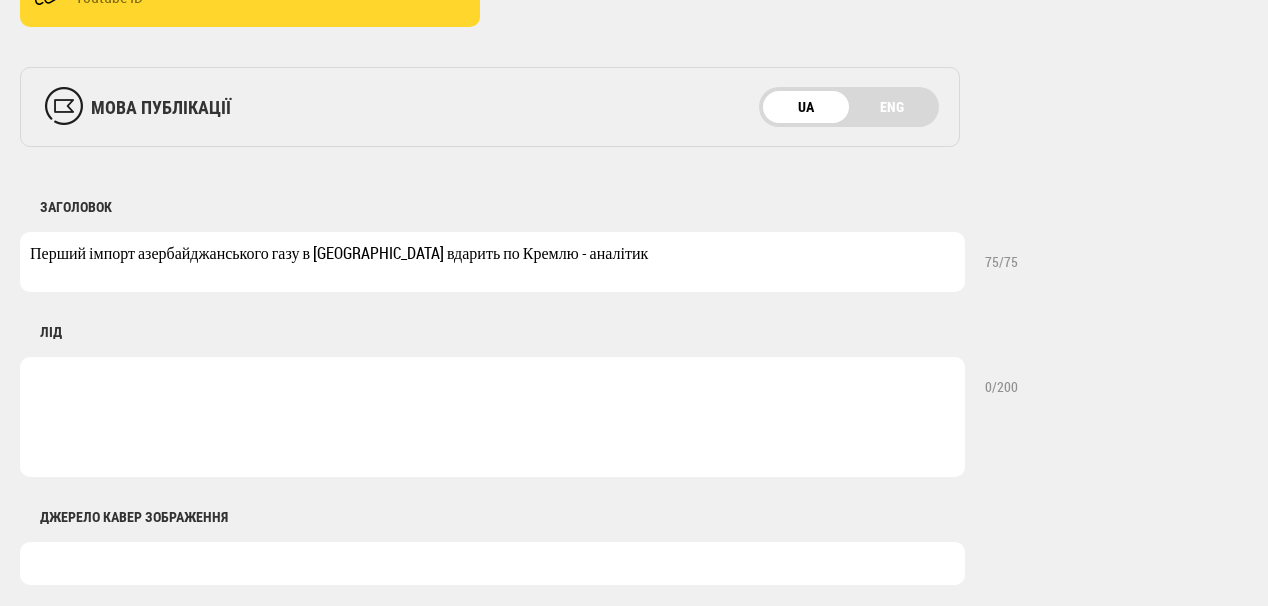 scroll, scrollTop: 720, scrollLeft: 0, axis: vertical 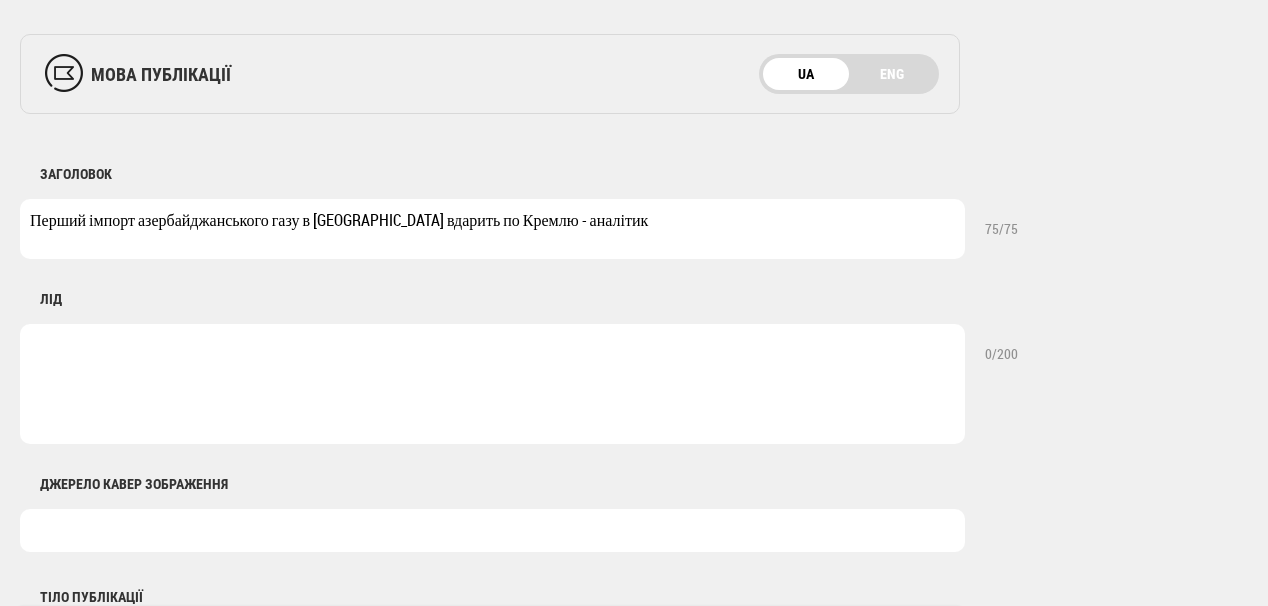 type on "Перший імпорт азербайджанського газу в [GEOGRAPHIC_DATA] вдарить по Кремлю - аналітик" 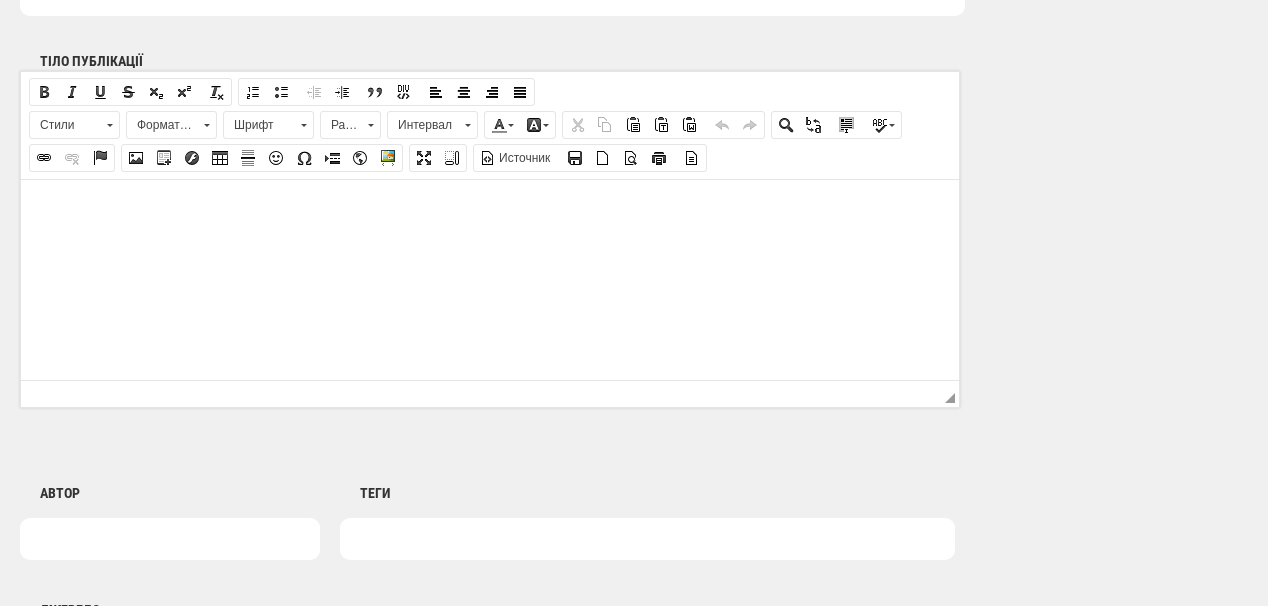 scroll, scrollTop: 1360, scrollLeft: 0, axis: vertical 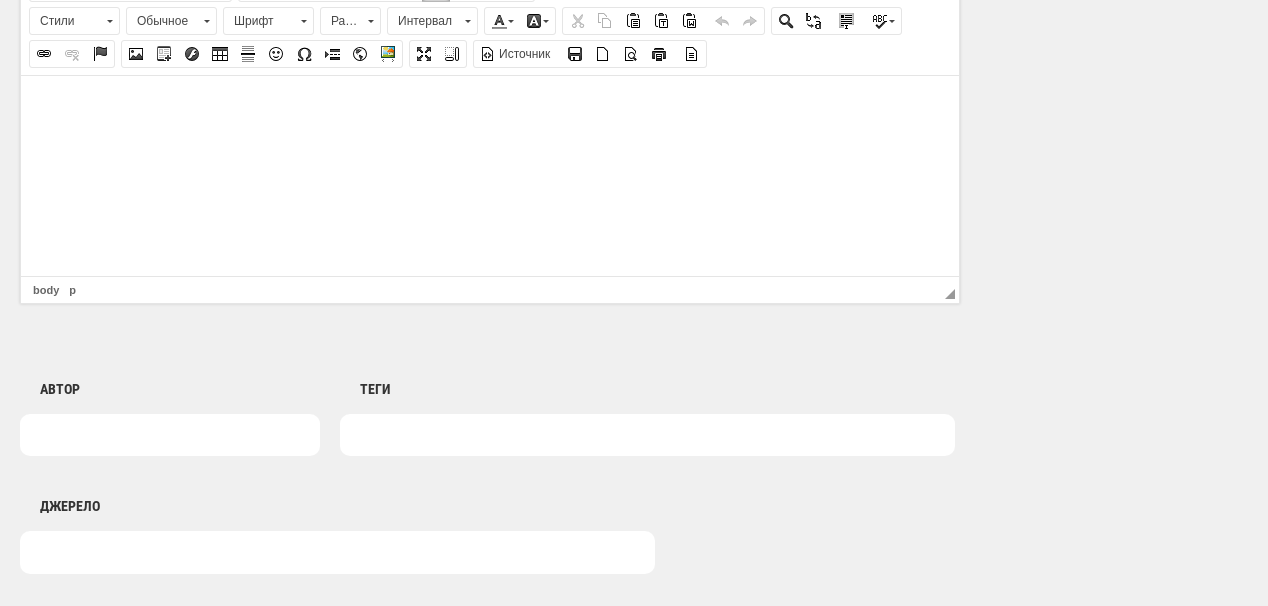 click at bounding box center (490, 105) 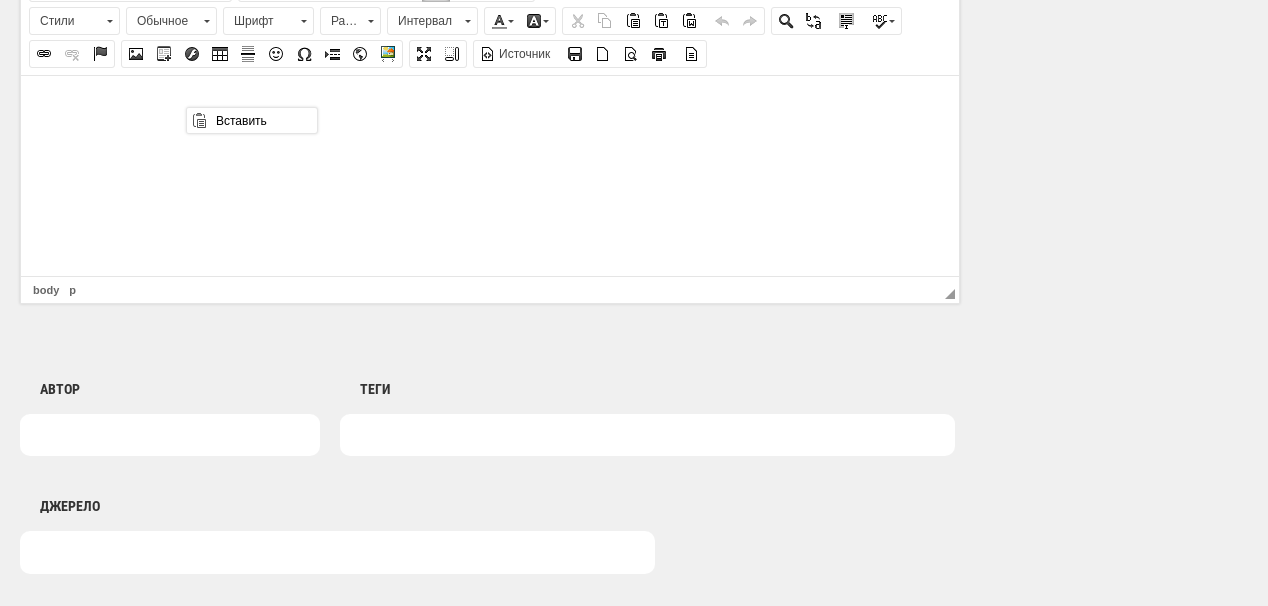 scroll, scrollTop: 0, scrollLeft: 0, axis: both 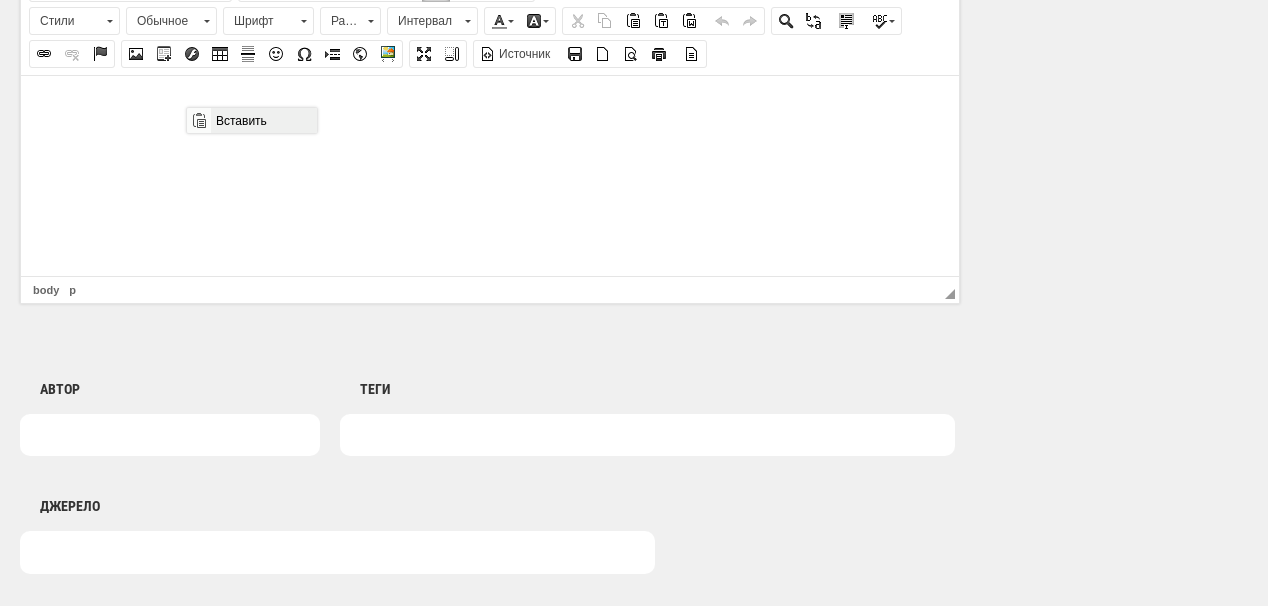 click on "Вставить" at bounding box center (263, 120) 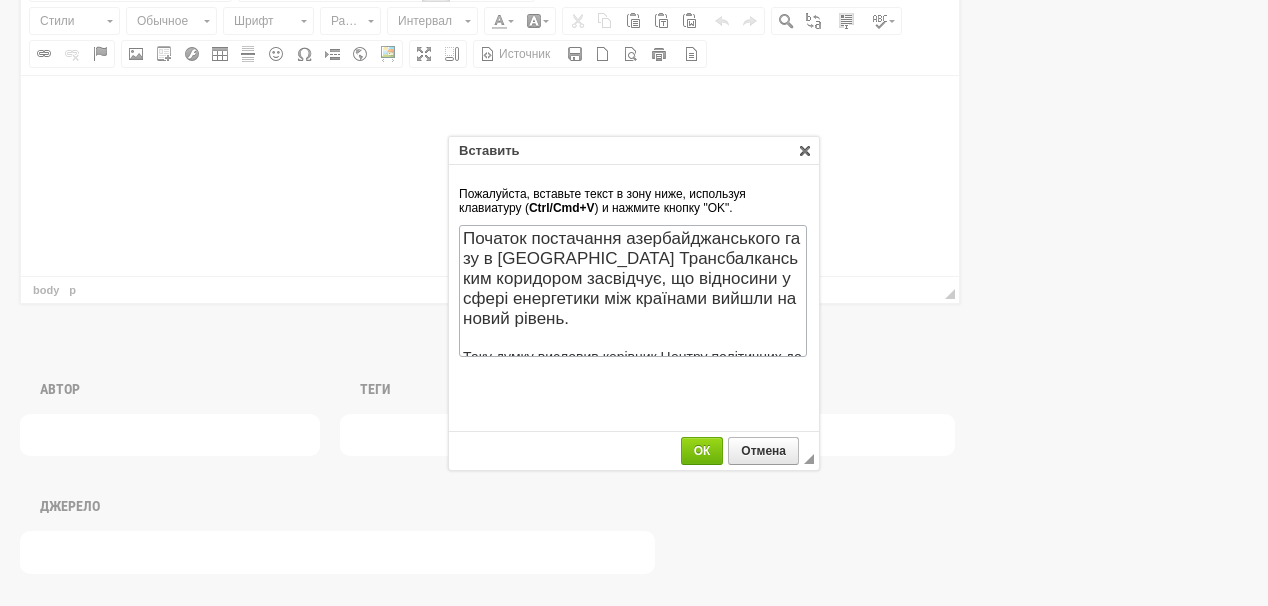 scroll, scrollTop: 250, scrollLeft: 0, axis: vertical 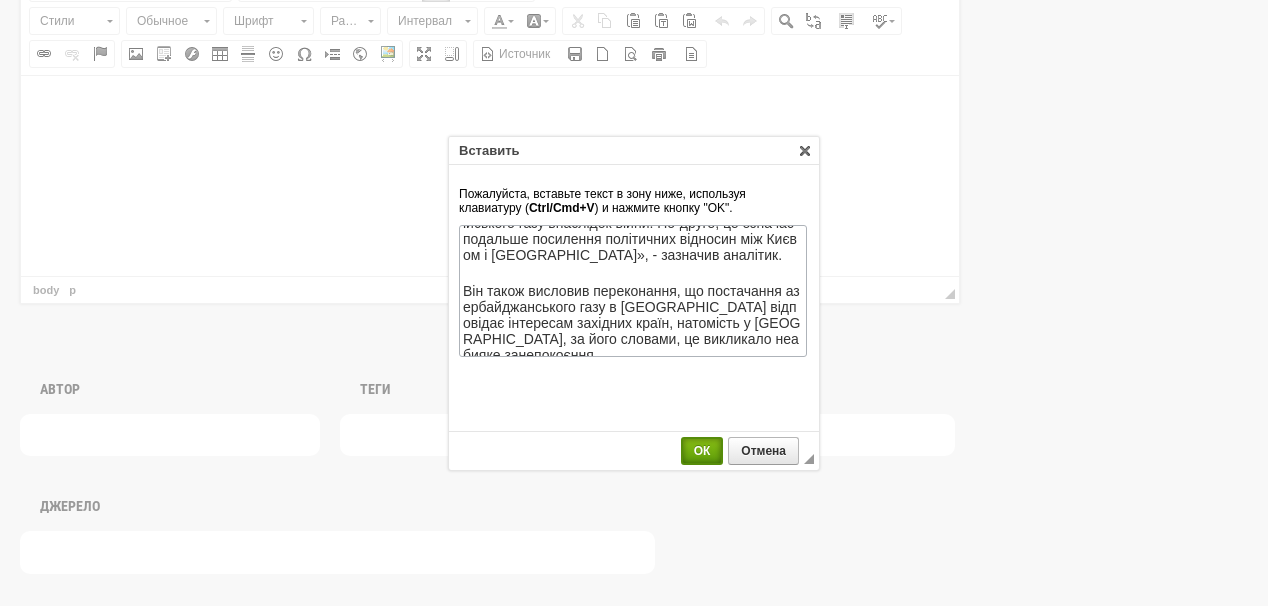 click on "ОК" at bounding box center (702, 451) 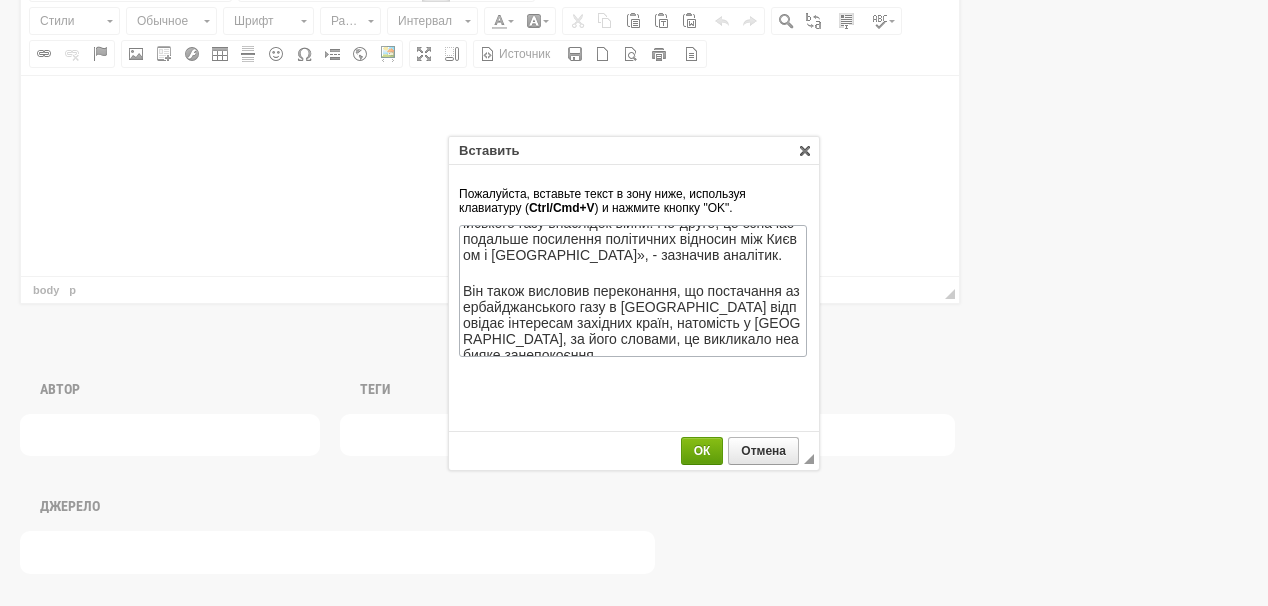 scroll, scrollTop: 0, scrollLeft: 0, axis: both 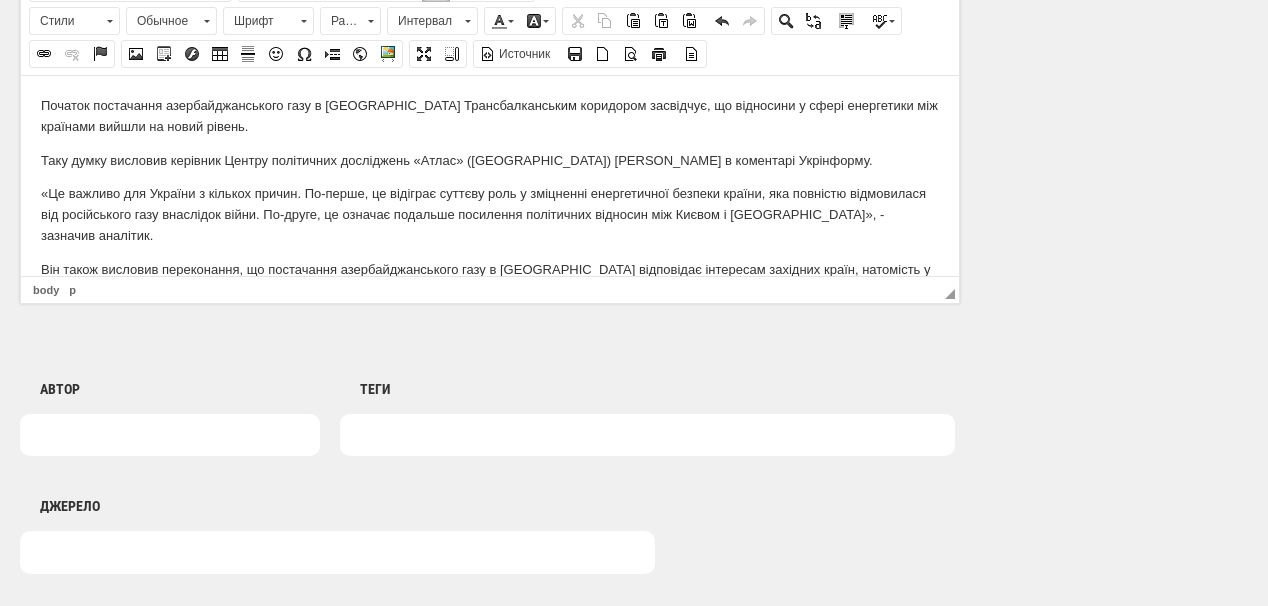 click on "Початок постачання азербайджанського газу в [GEOGRAPHIC_DATA] Трансбалканським коридором засвідчує, що відносини у сфері енергетики між країнами вийшли на новий рівень." at bounding box center (490, 116) 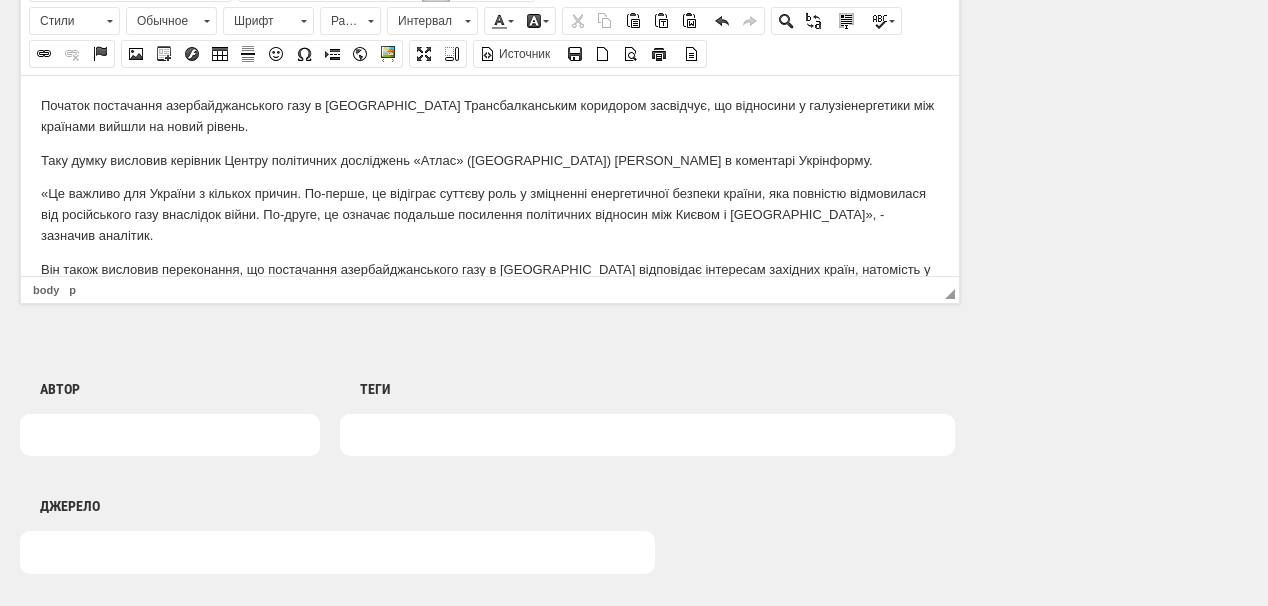 click on "Таку думку висловив керівник Центру політичних досліджень «Атлас» ([GEOGRAPHIC_DATA]) [PERSON_NAME] в коментарі Укрінформу." at bounding box center [490, 160] 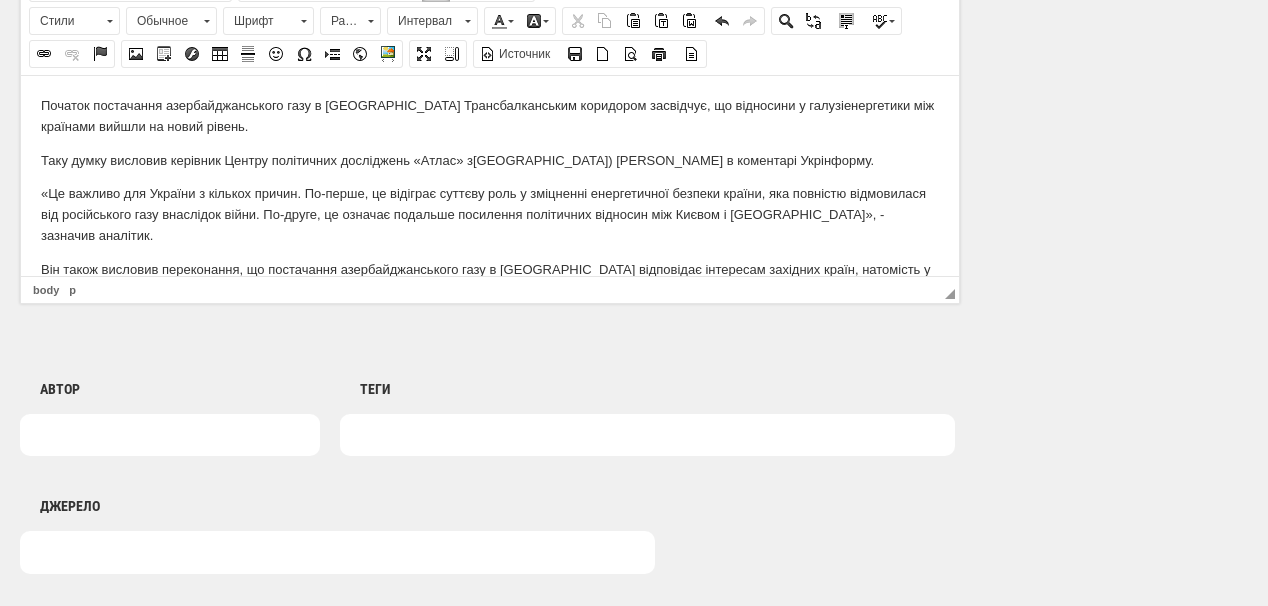 click on "Таку думку висловив керівник Центру політичних досліджень «Атлас» з  [GEOGRAPHIC_DATA]) [PERSON_NAME] в коментарі Укрінформу." at bounding box center [490, 160] 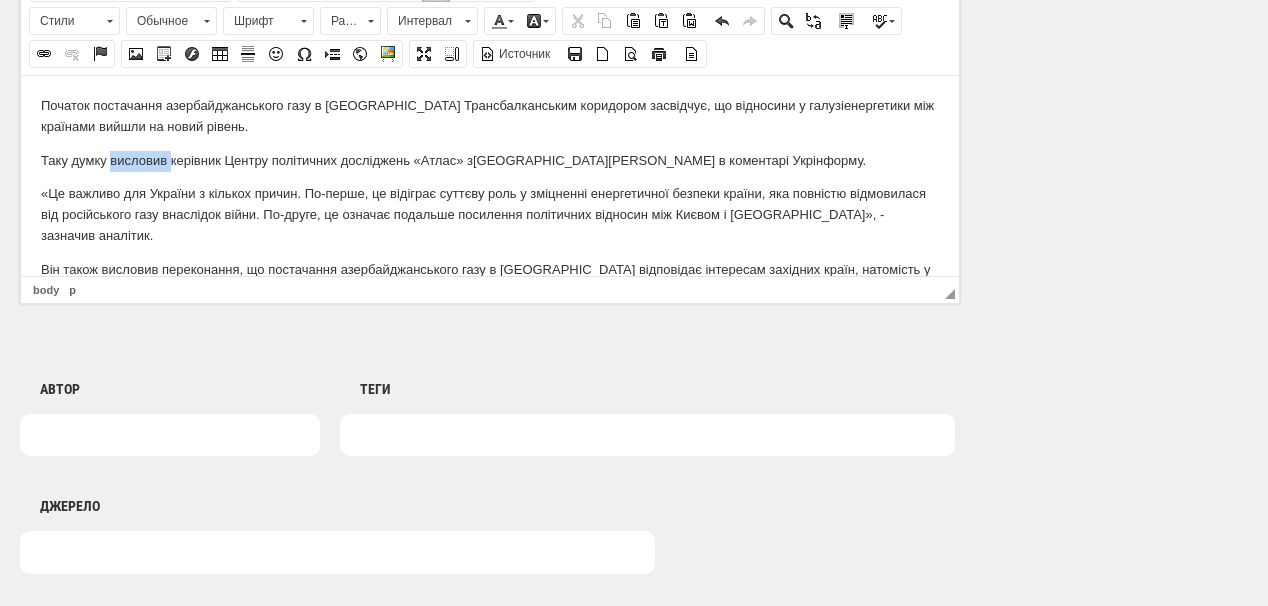 drag, startPoint x: 110, startPoint y: 157, endPoint x: 172, endPoint y: 159, distance: 62.03225 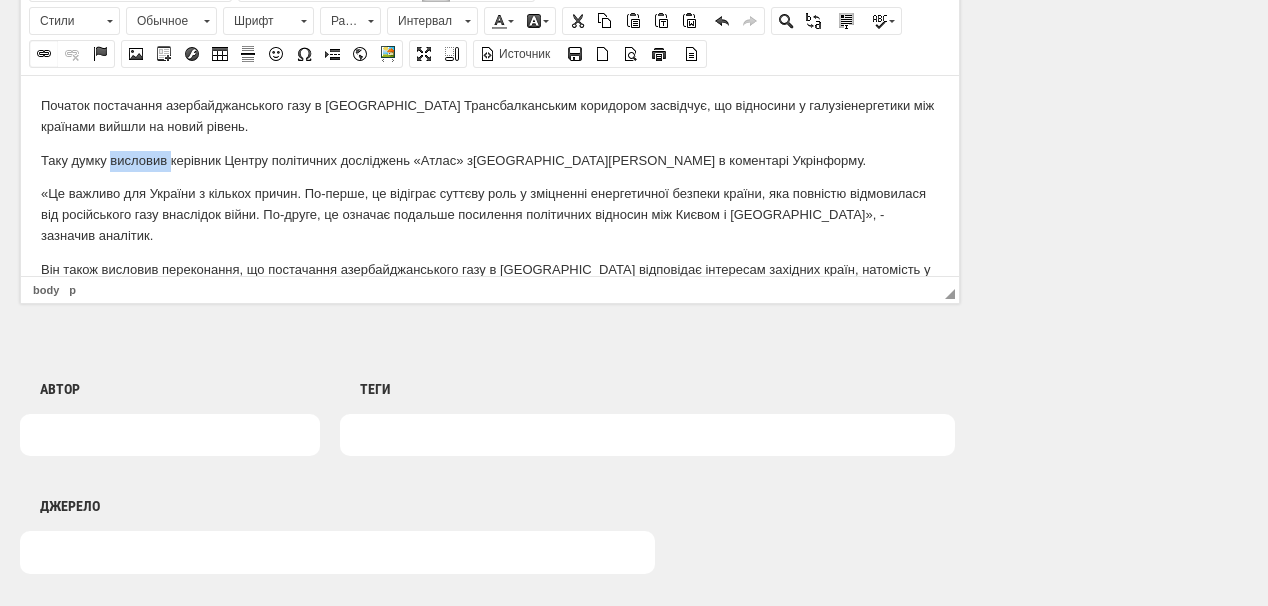 click at bounding box center [44, 54] 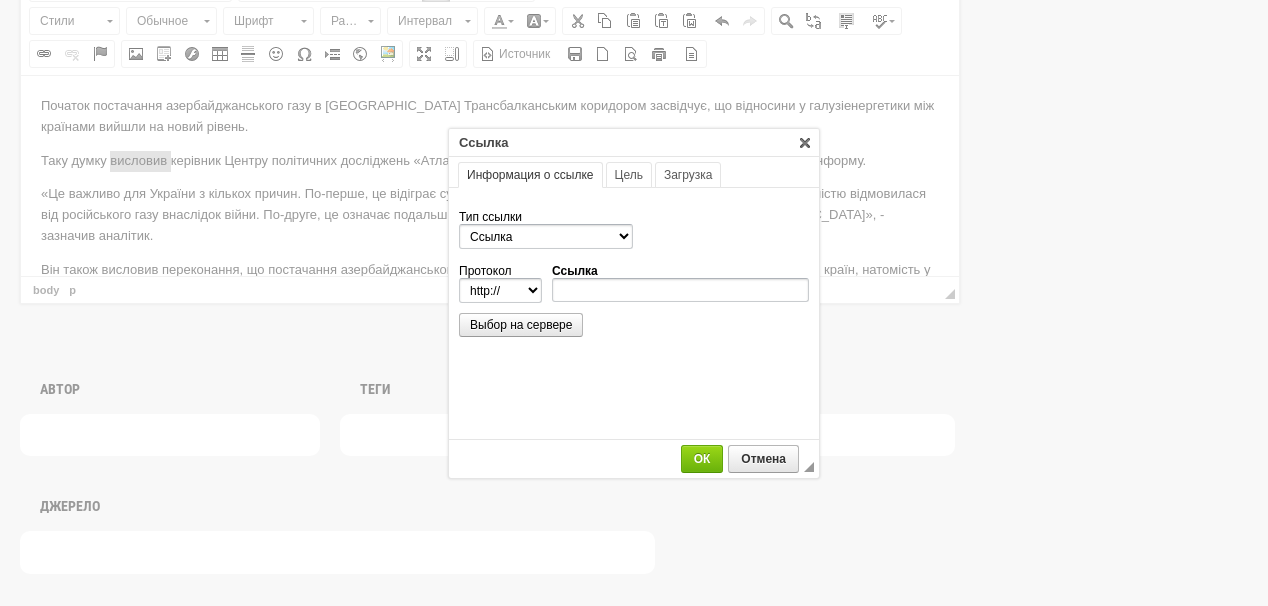 scroll, scrollTop: 0, scrollLeft: 0, axis: both 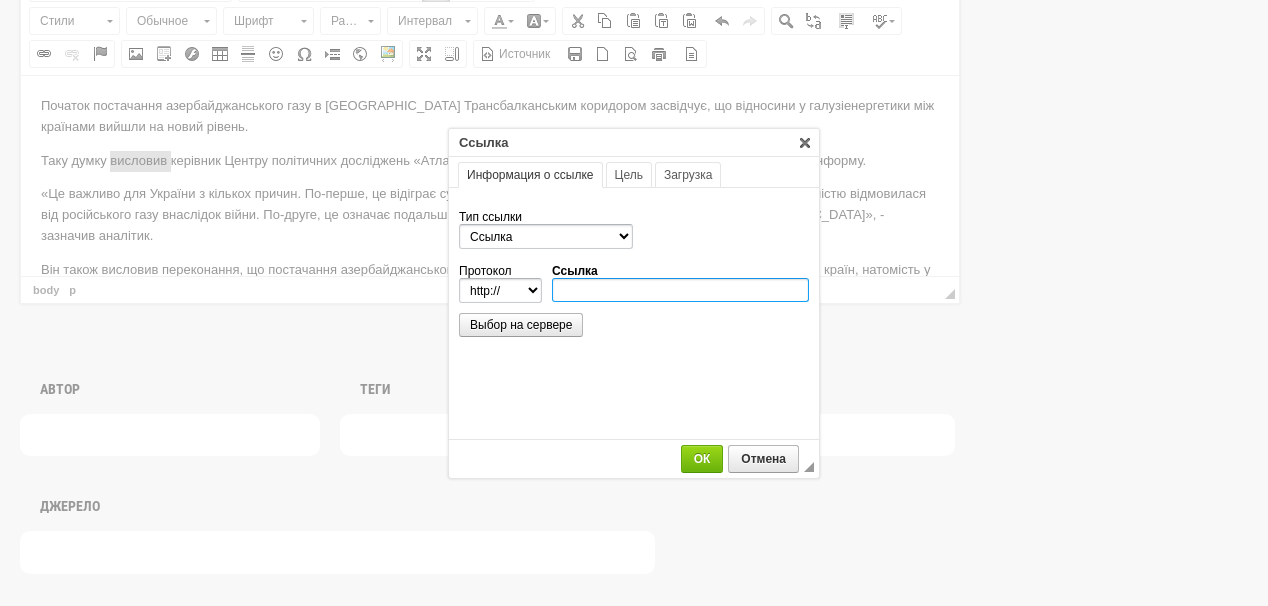 click on "Ссылка" at bounding box center [680, 290] 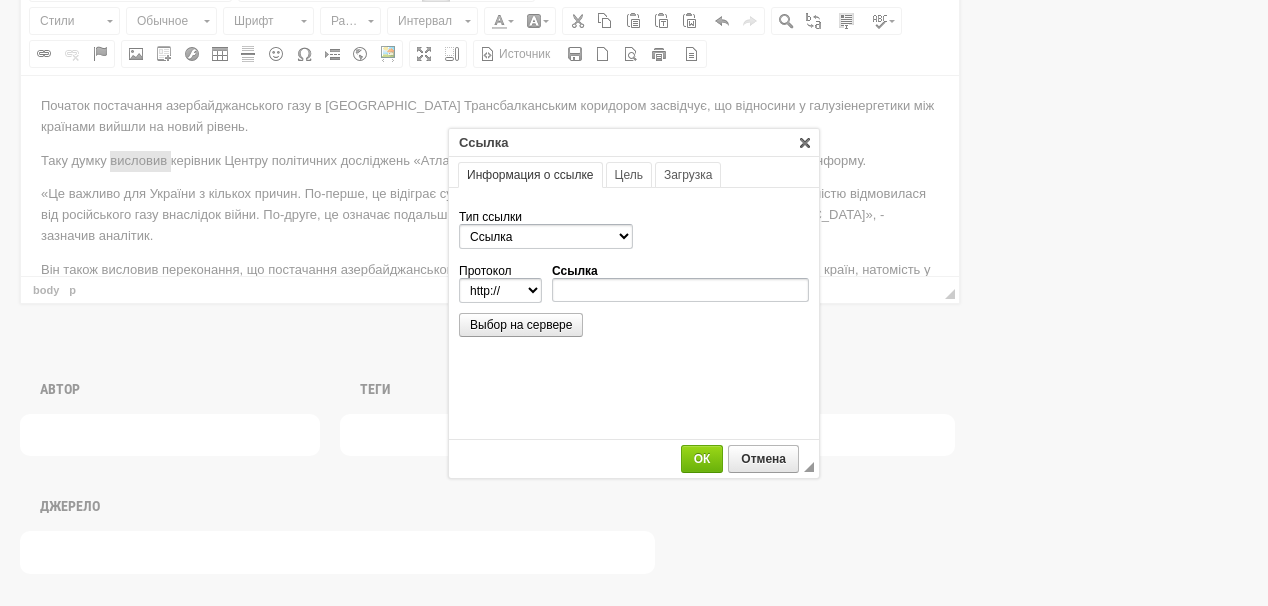 drag, startPoint x: 595, startPoint y: 288, endPoint x: 986, endPoint y: 439, distance: 419.14438 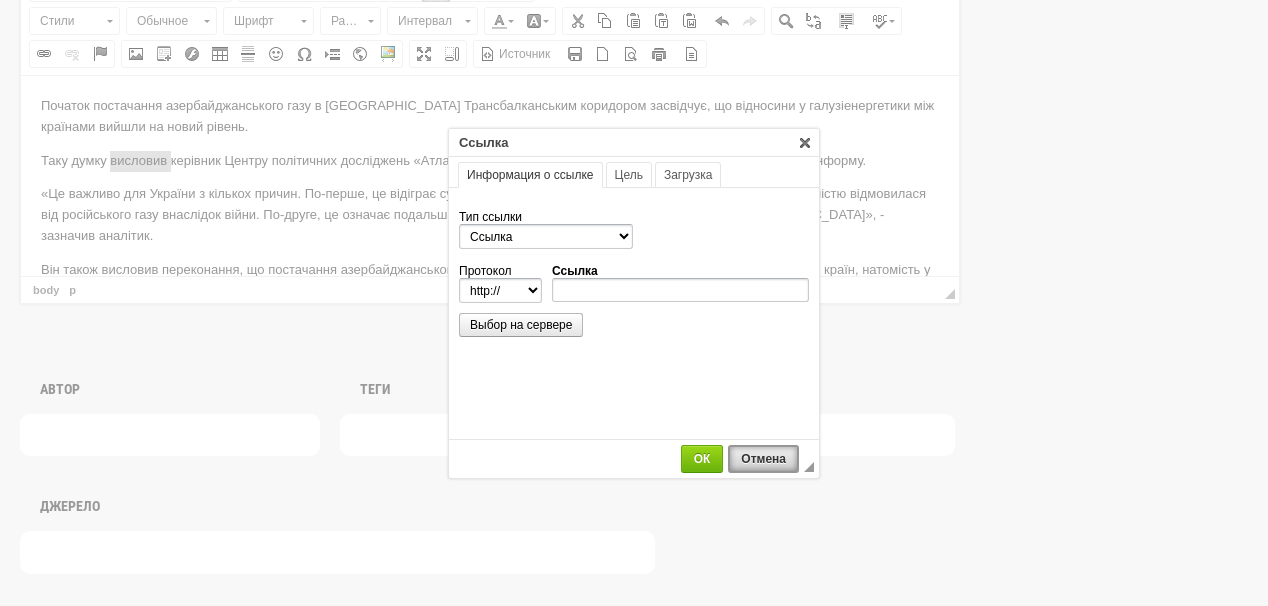 click on "Отмена" at bounding box center [763, 459] 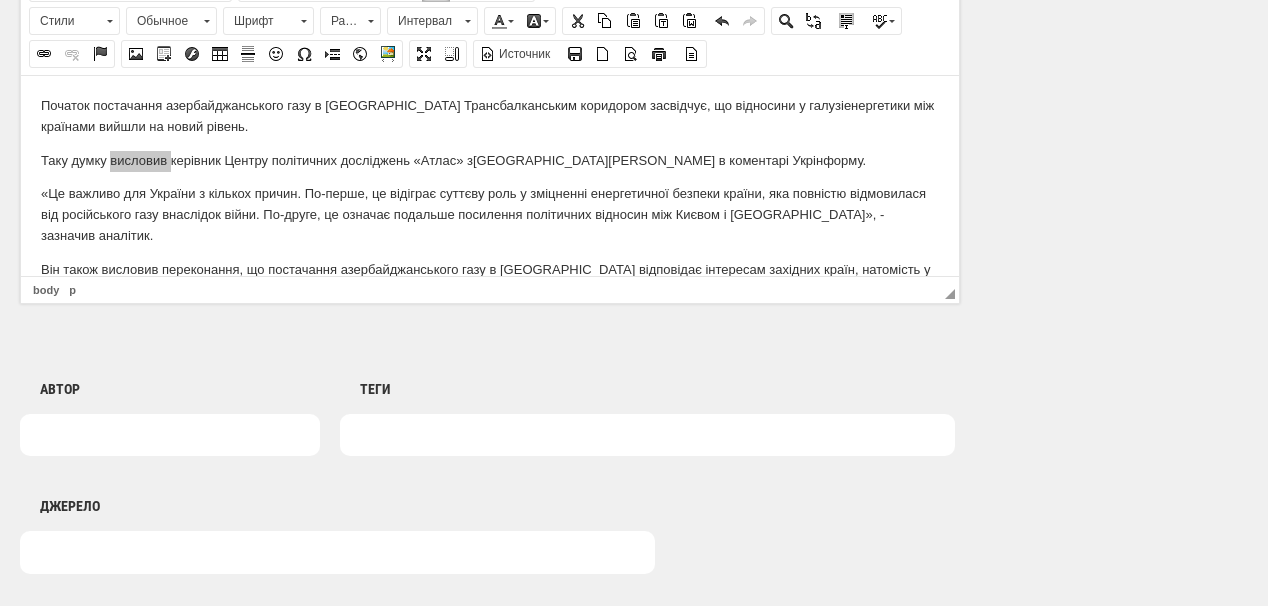 click on "[PERSON_NAME] [PERSON_NAME] [PERSON_NAME] [PERSON_NAME] [PERSON_NAME] [PERSON_NAME] [PERSON_NAME] [PERSON_NAME] [PERSON_NAME] [PERSON_NAME] [PERSON_NAME] Сплюха
[PERSON_NAME]
[PERSON_NAME]
[PERSON_NAME]
[PERSON_NAME]
[PERSON_NAME]
[PERSON_NAME]
[PERSON_NAME]
Галатей Семибор [PERSON_NAME] [PERSON_NAME] [PERSON_NAME]
Даромир [PERSON_NAME] [PERSON_NAME]
[PERSON_NAME]
[PERSON_NAME]" at bounding box center [490, 439] 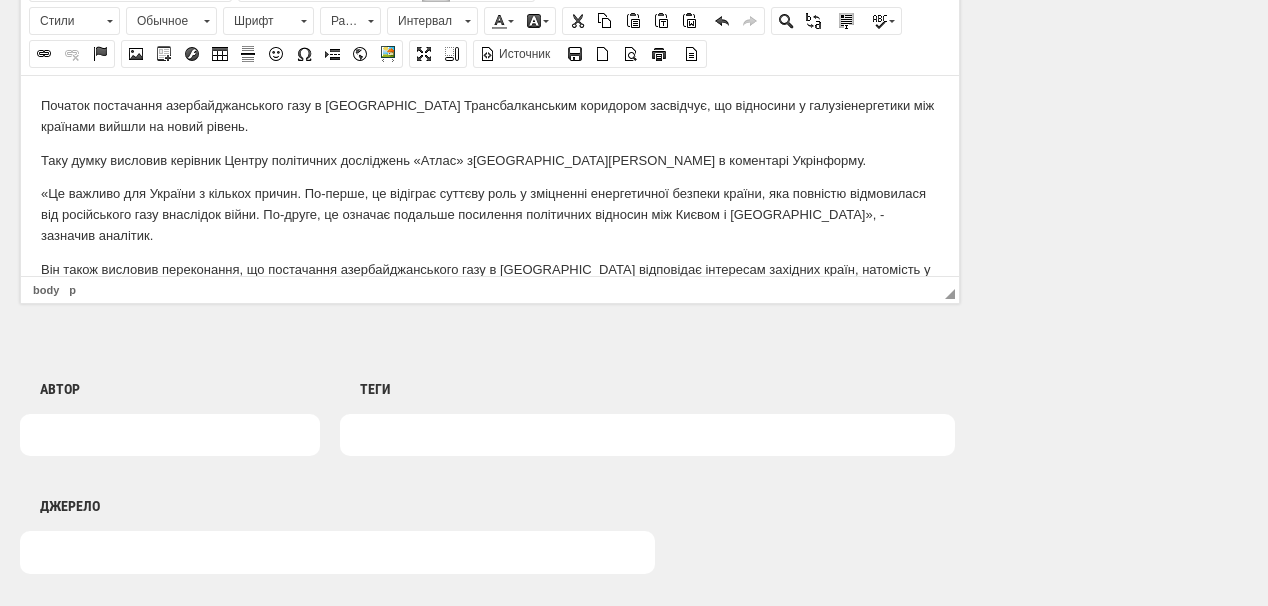 click on "Таку думку висловив керівник Центру політичних досліджень «Атлас» з  [GEOGRAPHIC_DATA]  [PERSON_NAME] в коментарі Укрінформу." at bounding box center (490, 160) 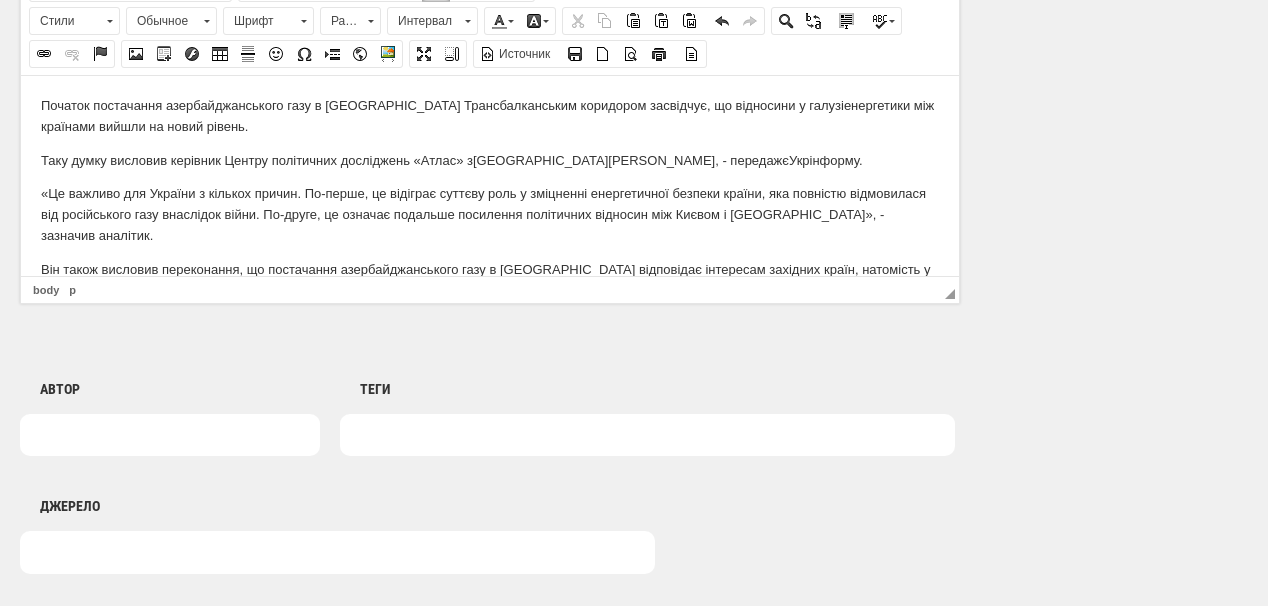 click on "Таку думку висловив керівник Центру політичних досліджень «Атлас» з  [GEOGRAPHIC_DATA]  [PERSON_NAME], - передажє  Укрінформу." at bounding box center (490, 160) 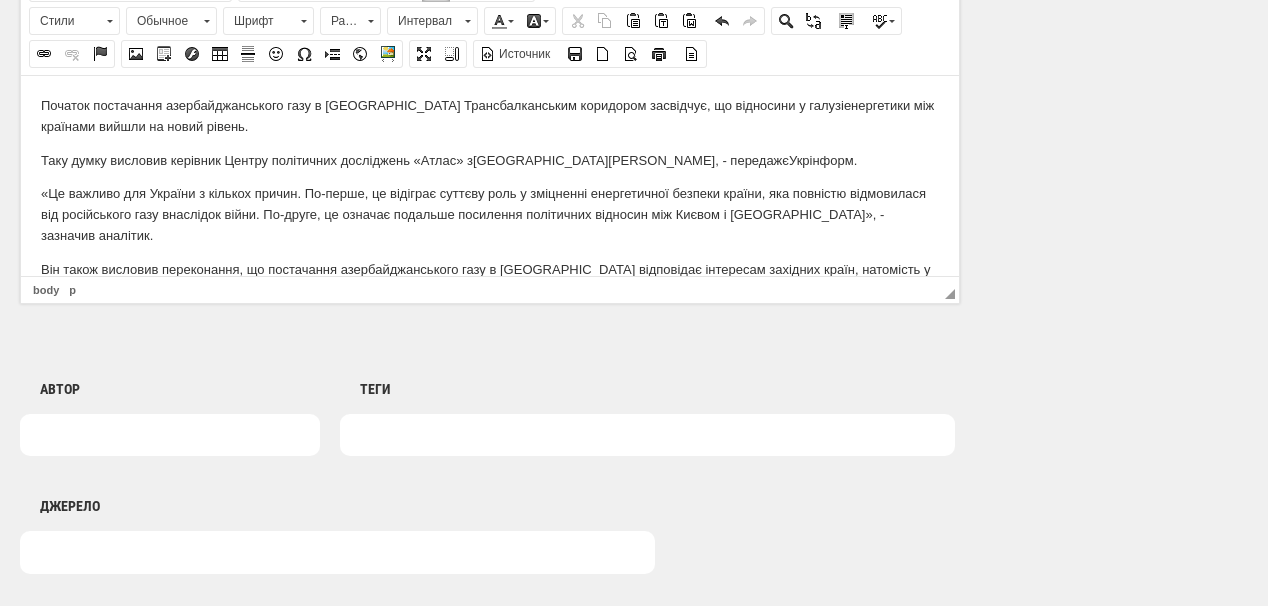 click on "Таку думку висловив керівник Центру політичних досліджень «Атлас» з  [GEOGRAPHIC_DATA]  [PERSON_NAME], - передажє  Укрінформ ." at bounding box center [490, 160] 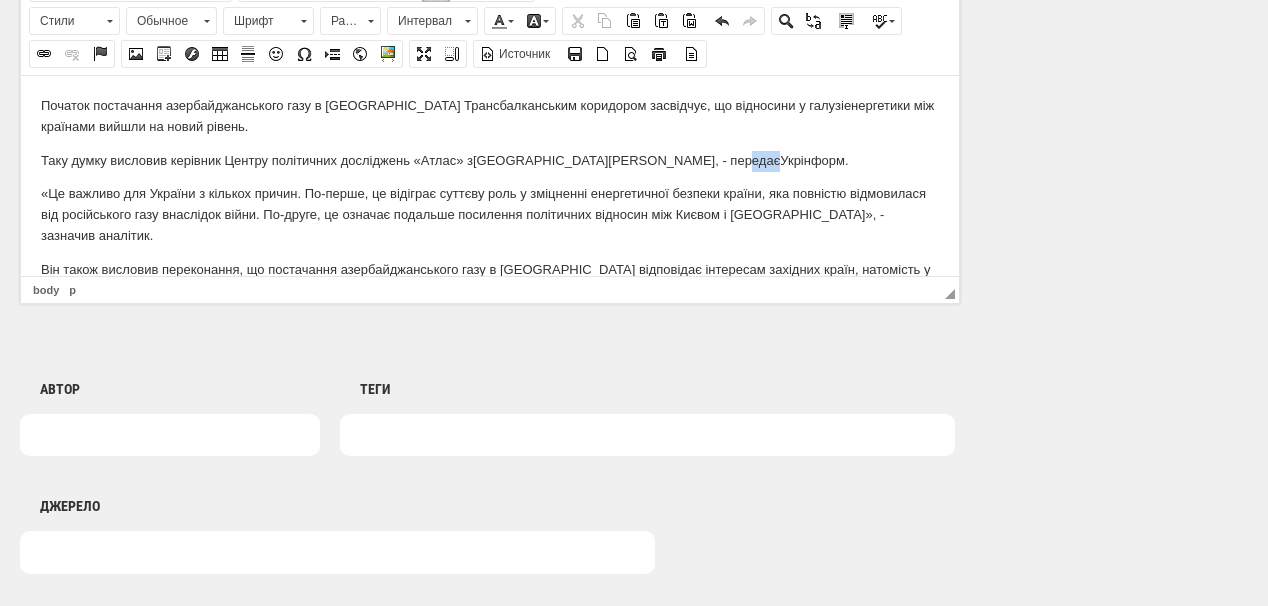drag, startPoint x: 630, startPoint y: 158, endPoint x: 680, endPoint y: 163, distance: 50.24938 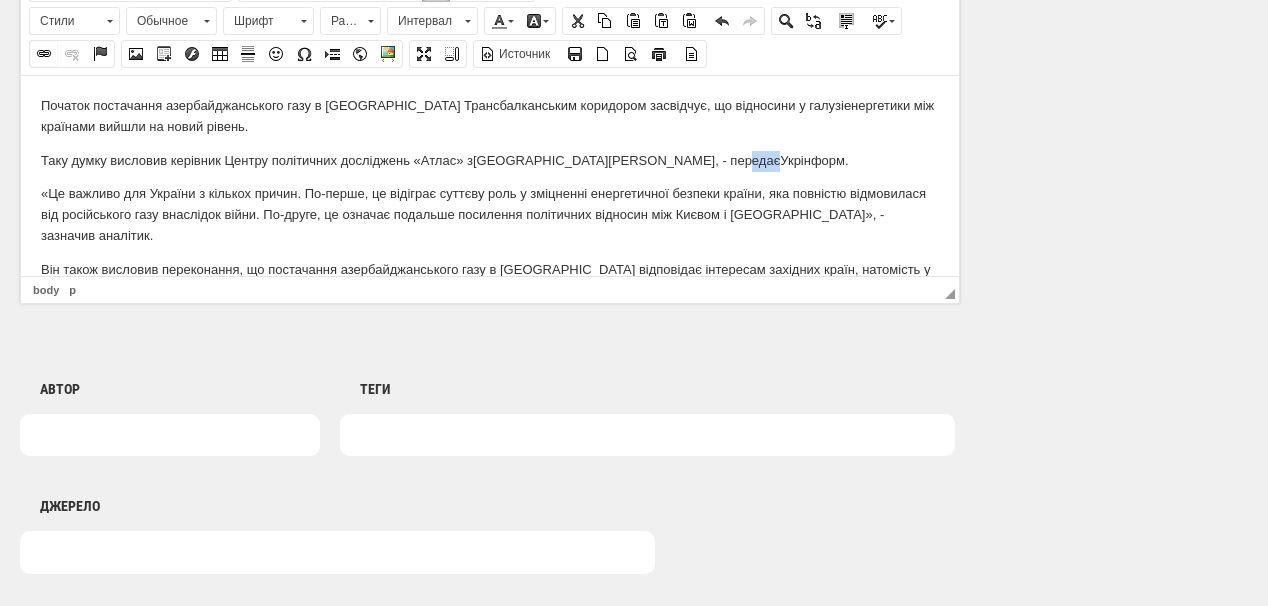 click at bounding box center (44, 54) 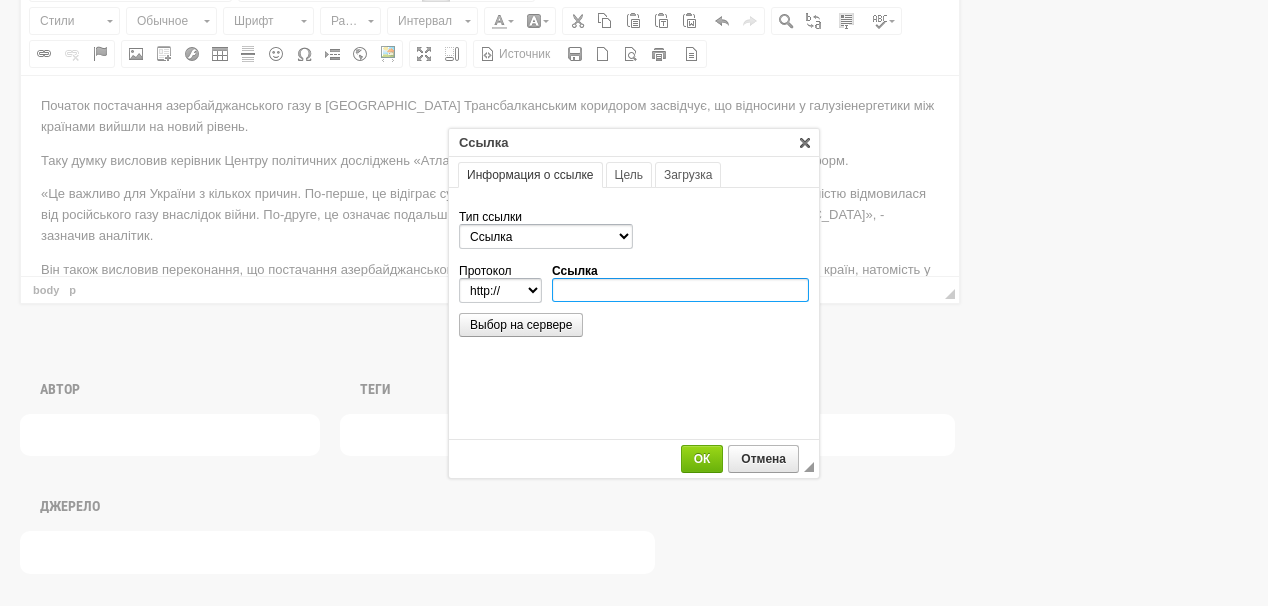 click on "Ссылка" at bounding box center (680, 290) 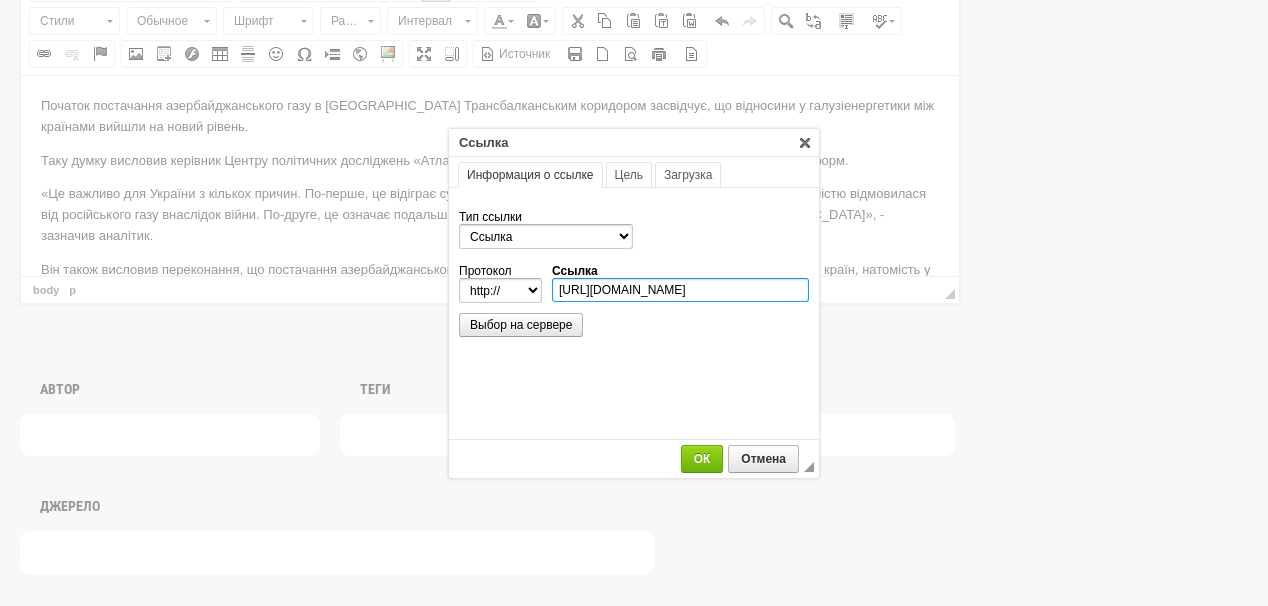 scroll, scrollTop: 0, scrollLeft: 439, axis: horizontal 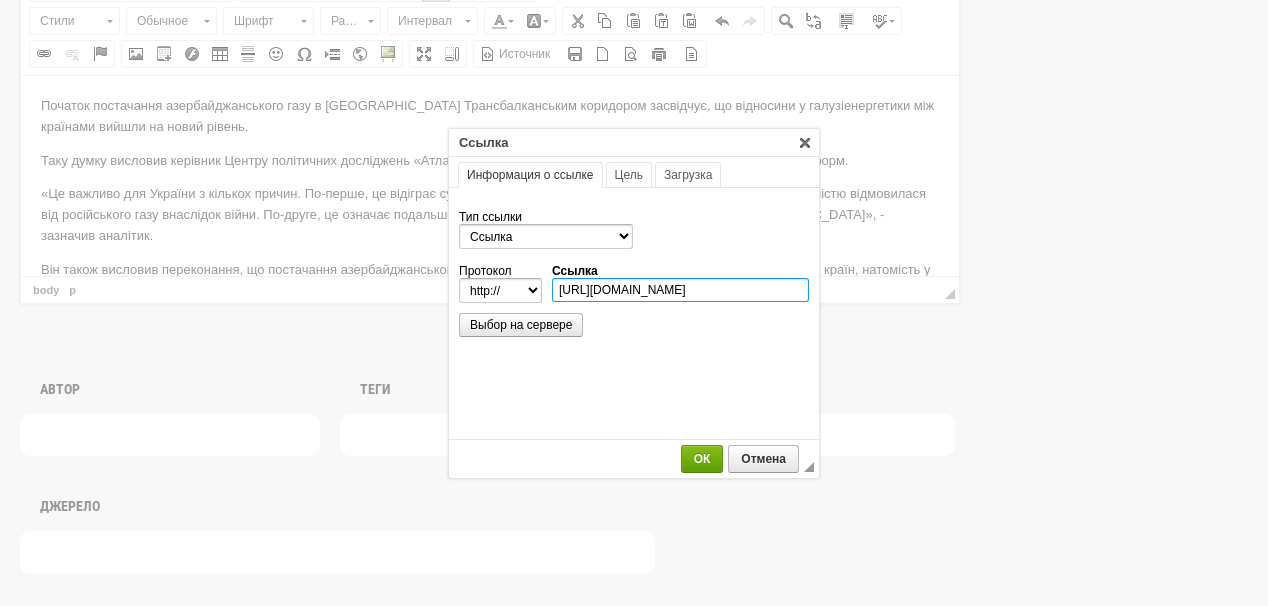type on "[URL][DOMAIN_NAME]" 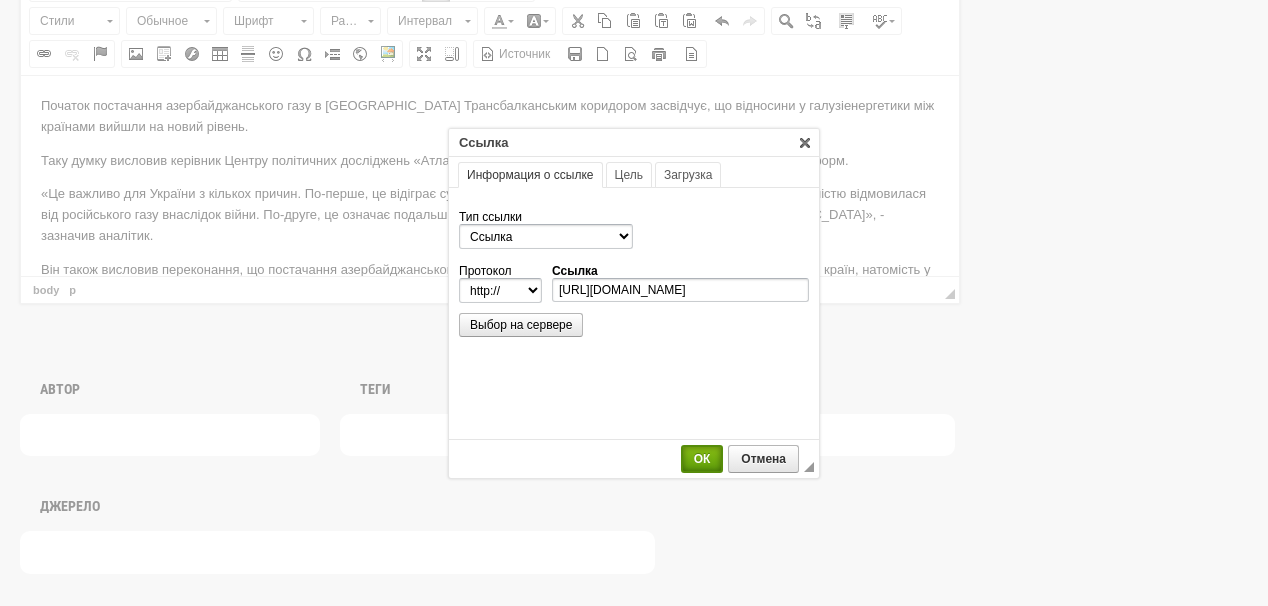 select on "https://" 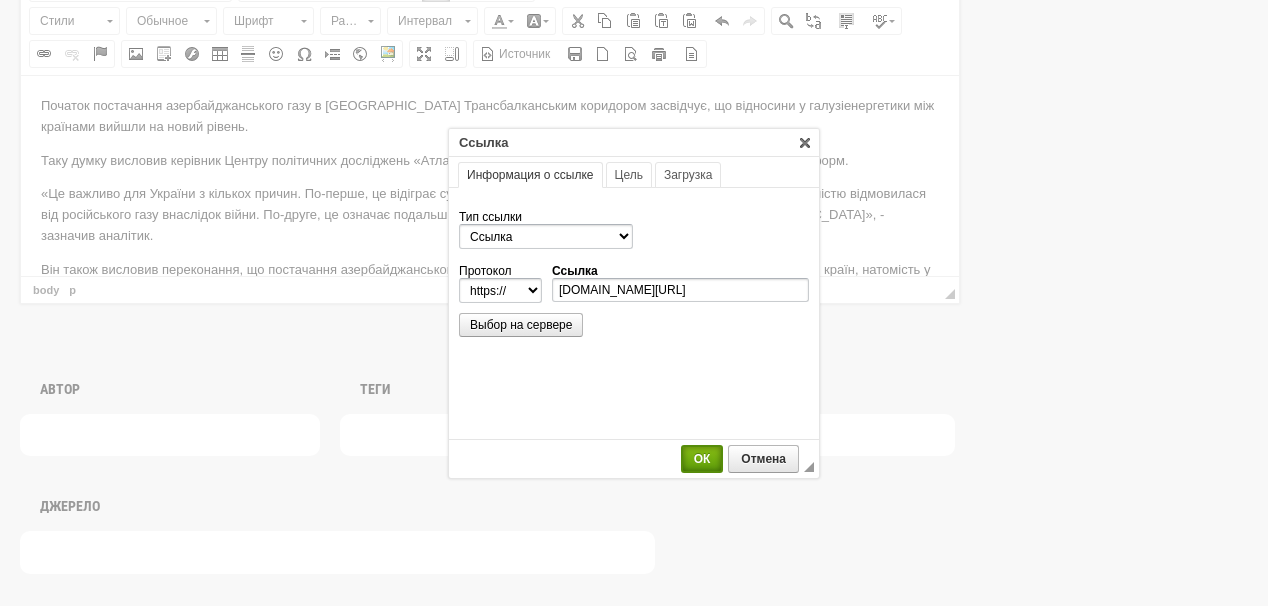 scroll, scrollTop: 0, scrollLeft: 0, axis: both 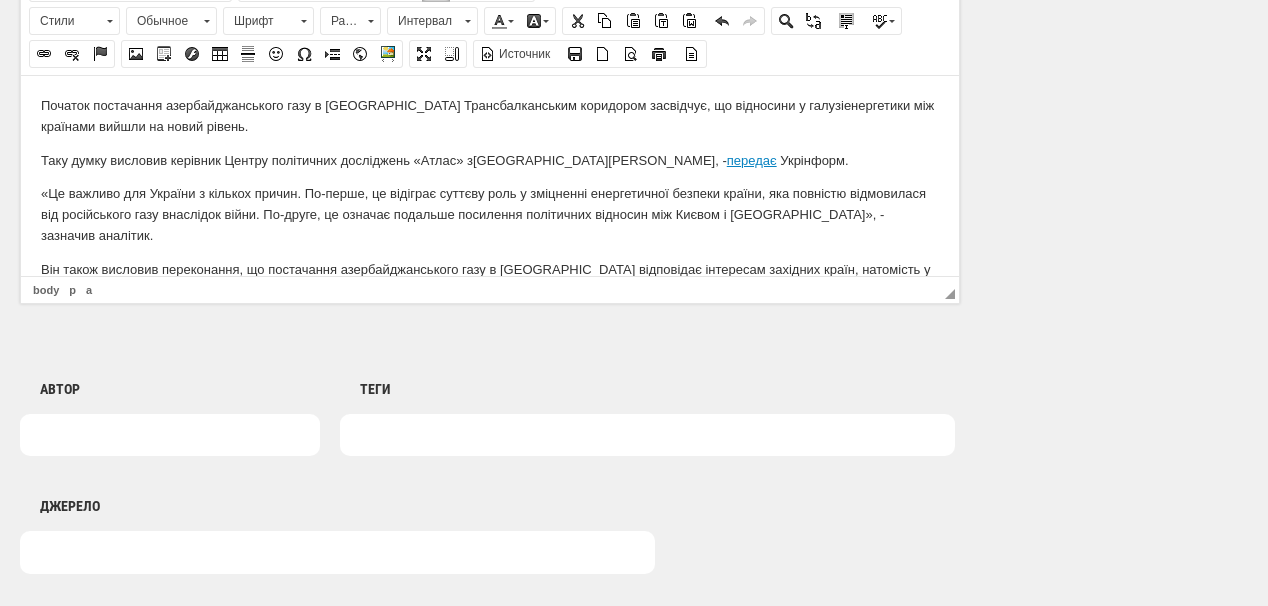 click on "Публікація Новини Новини Матеріали Мультимедіа Блог Документи [PERSON_NAME] Фото Аналітика Розслідування Репортаж [PERSON_NAME] Інфографіка Аналітика Green Deal Географія Зняти вибране Головне Важливе Кавер зображення picture video UPLOAD DELETE Налаштування Дата публікації
1
2
3
4
5
6
7
8
9
10
11
12
13
14
15
16
17
18
19
20
21
22
23
24
25
26
27
28
29
30
[DATE]
лютого
березня
квітня
травня
червня
липня
серпня
вересня
жовтня
листопада
[DATE]
2021
2022
2023
2024
2025
2026
2027
2028
2029
2030
—
00
01
02
03
04
05
06
07
08
09
10
11
12
13
14
15
16
17" at bounding box center [650, -285] 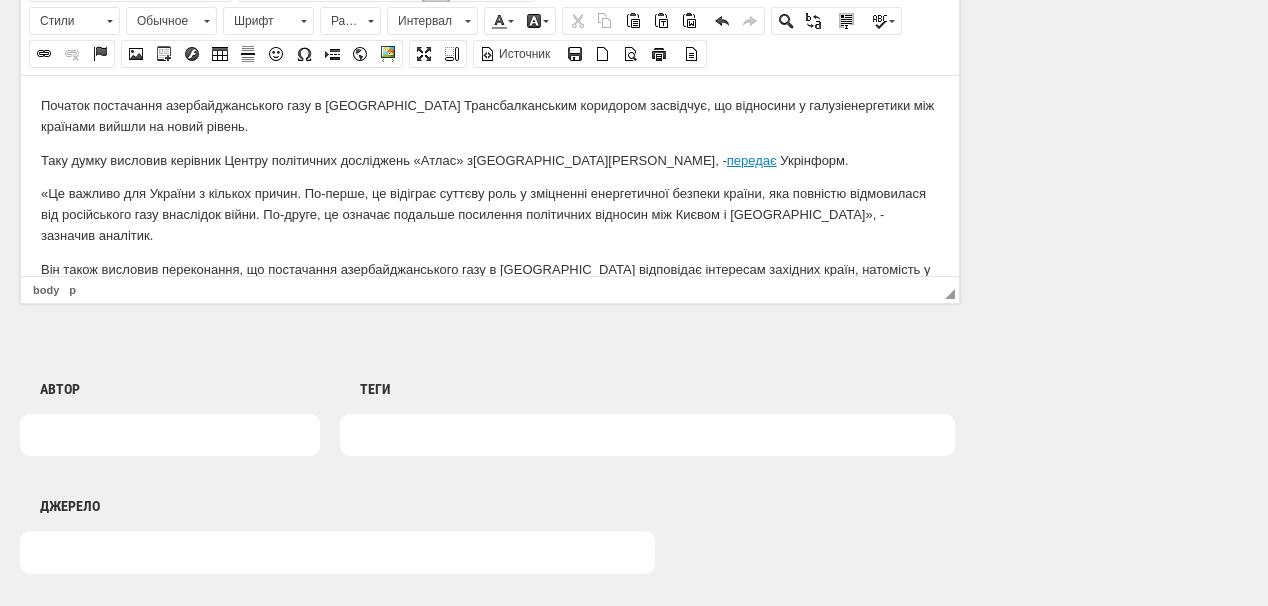 click on "Початок постачання азербайджанського газу в [GEOGRAPHIC_DATA] Трансбалканським коридором засвідчує, що відносини у галузі  енергетики між країнами вийшли на новий рівень. Таку думку висловив керівник Центру політичних досліджень «Атлас» з  [GEOGRAPHIC_DATA]  [PERSON_NAME], -  передає   Укрінформ . Він також висловив переконання, що постачання азербайджанського газу в [GEOGRAPHIC_DATA] відповідає інтересам західних країн, натомість у [GEOGRAPHIC_DATA], за його словами, це викликало неабияке занепокоєння." at bounding box center (490, 197) 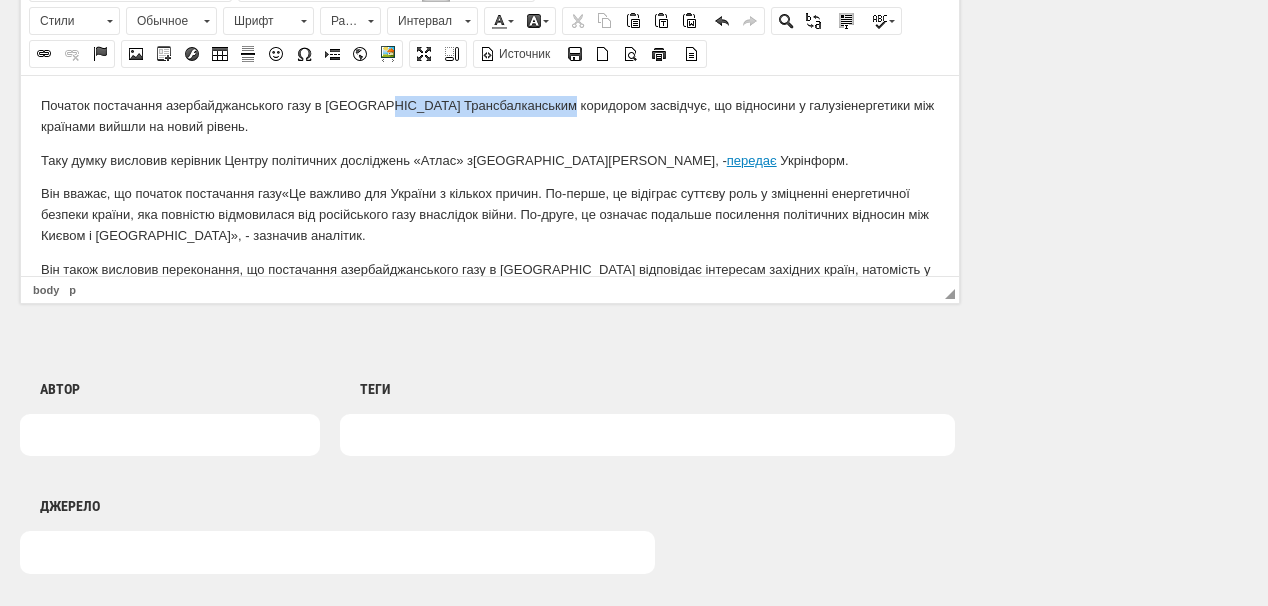 drag, startPoint x: 374, startPoint y: 102, endPoint x: 557, endPoint y: 102, distance: 183 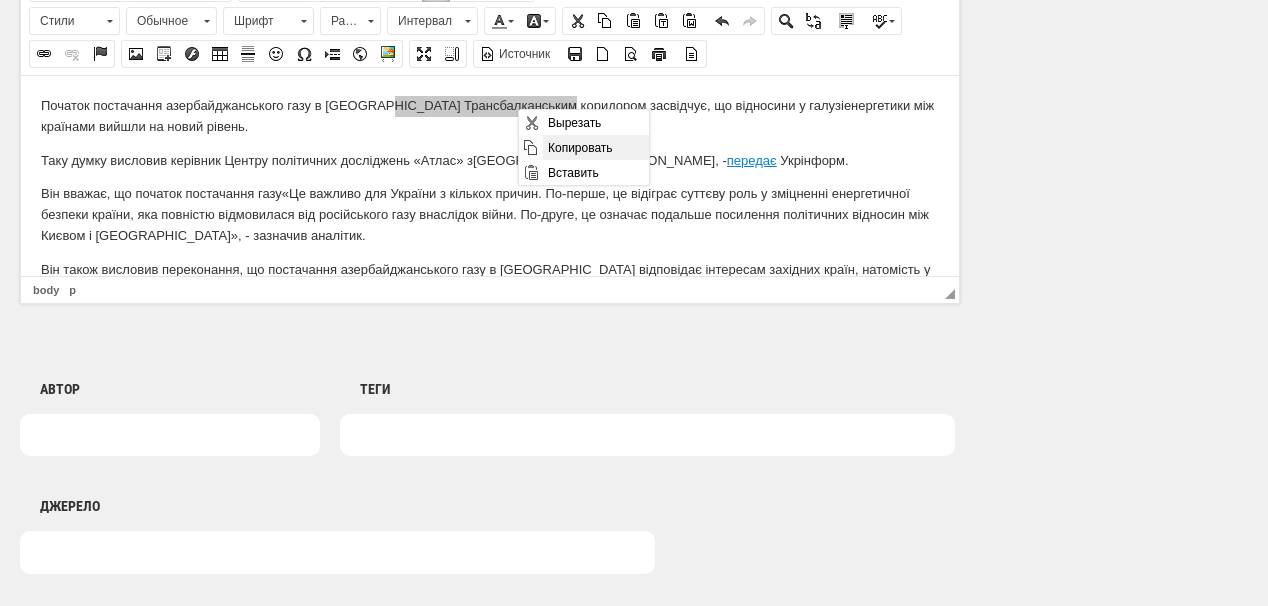 click on "Копировать" at bounding box center [595, 147] 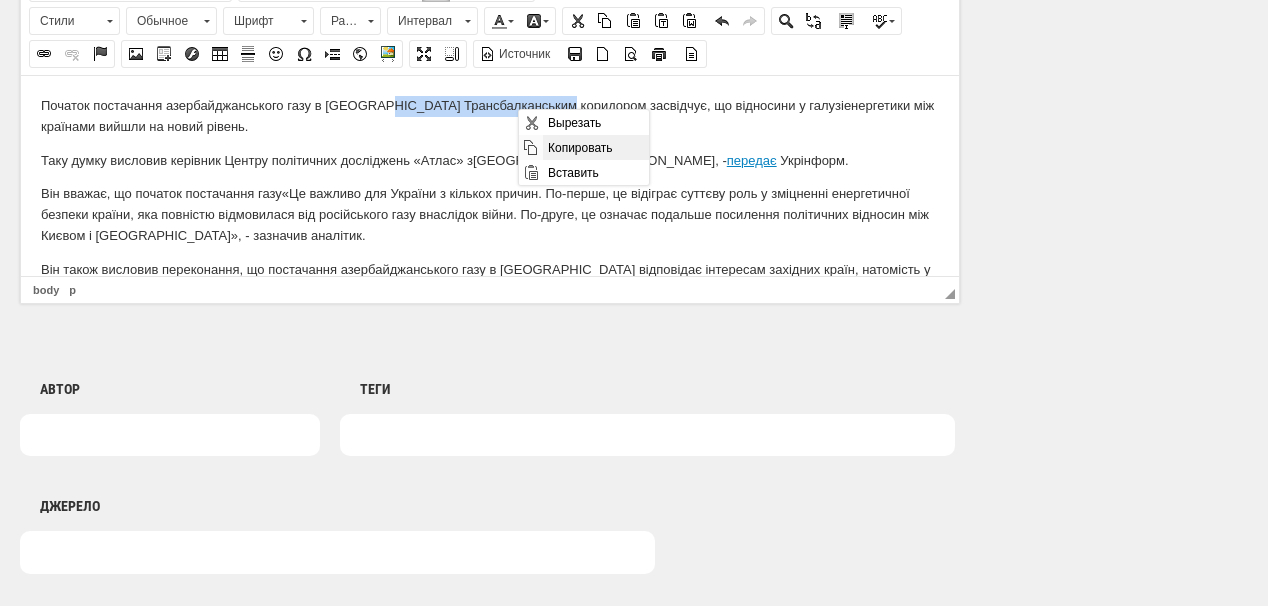 copy on "Трансбалканським коридором" 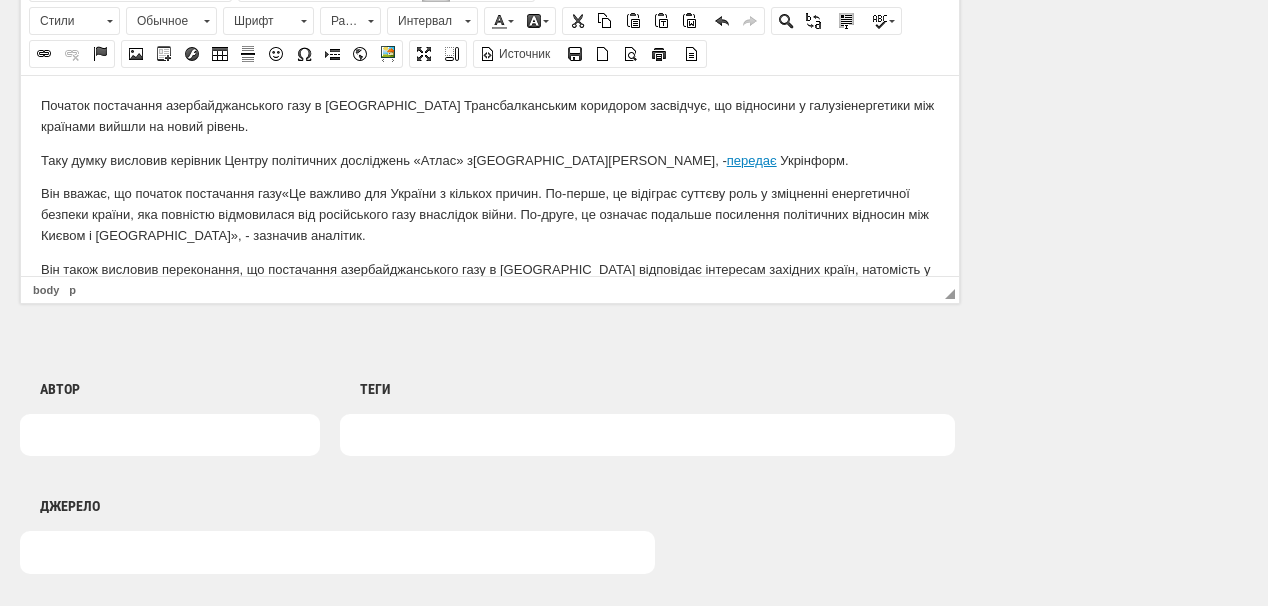 click on "Він вважає, що початок постачання газу  «Це важливо для України з кількох причин. По-перше, це відіграє суттєву роль у зміцненні енергетичної безпеки країни, яка повністю відмовилася від російського газу внаслідок війни. По-друге, це означає подальше посилення політичних відносин між Києвом і [GEOGRAPHIC_DATA]», - зазначив аналітик." at bounding box center [490, 214] 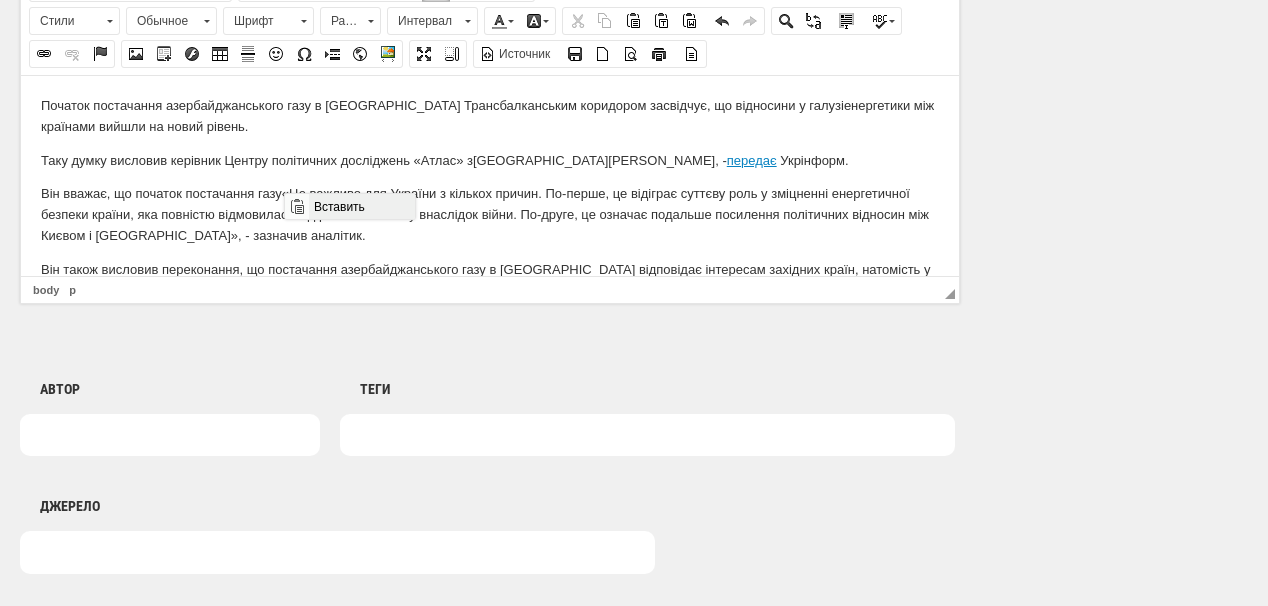 click on "Вставить" at bounding box center (361, 206) 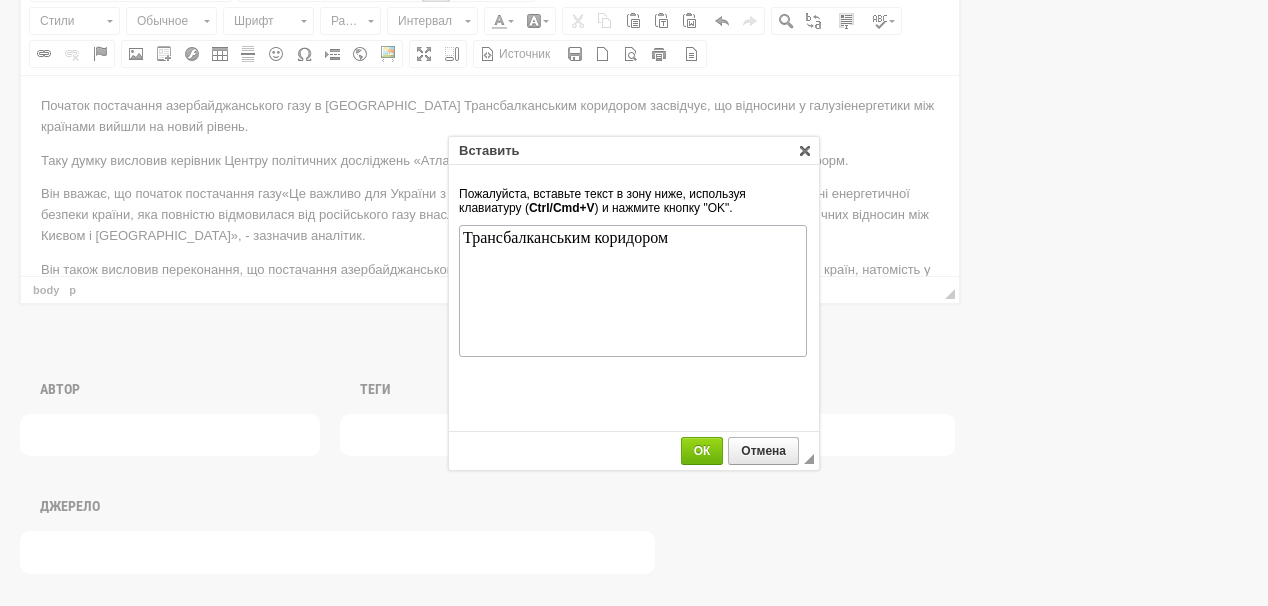 scroll, scrollTop: 0, scrollLeft: 0, axis: both 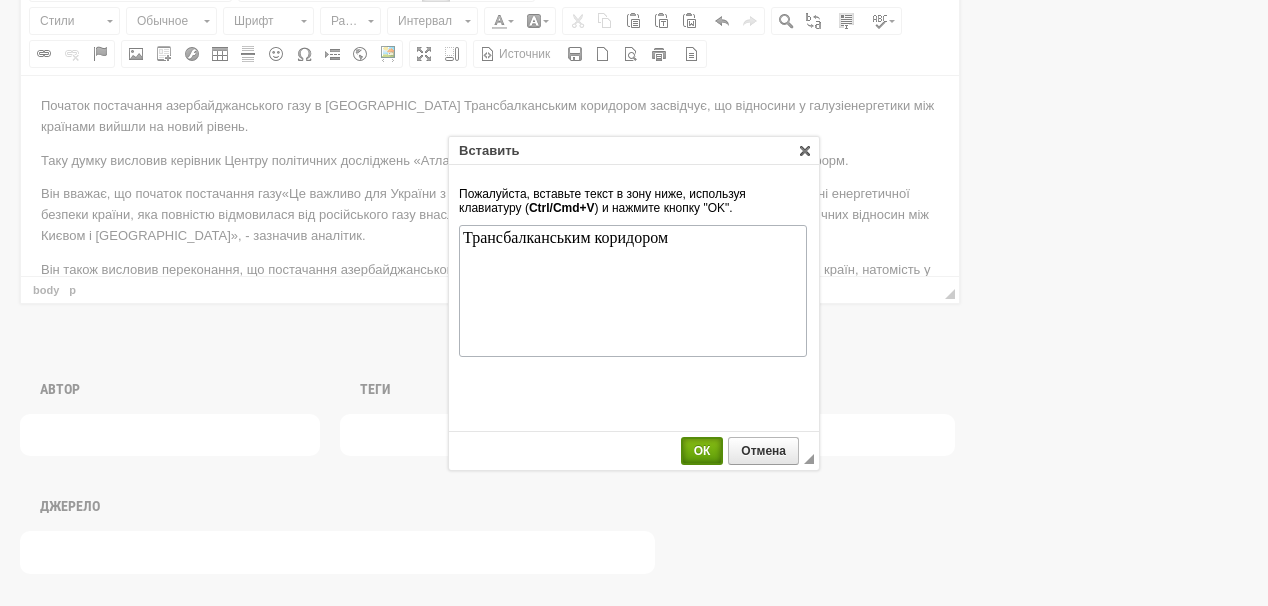 click on "ОК" at bounding box center (702, 451) 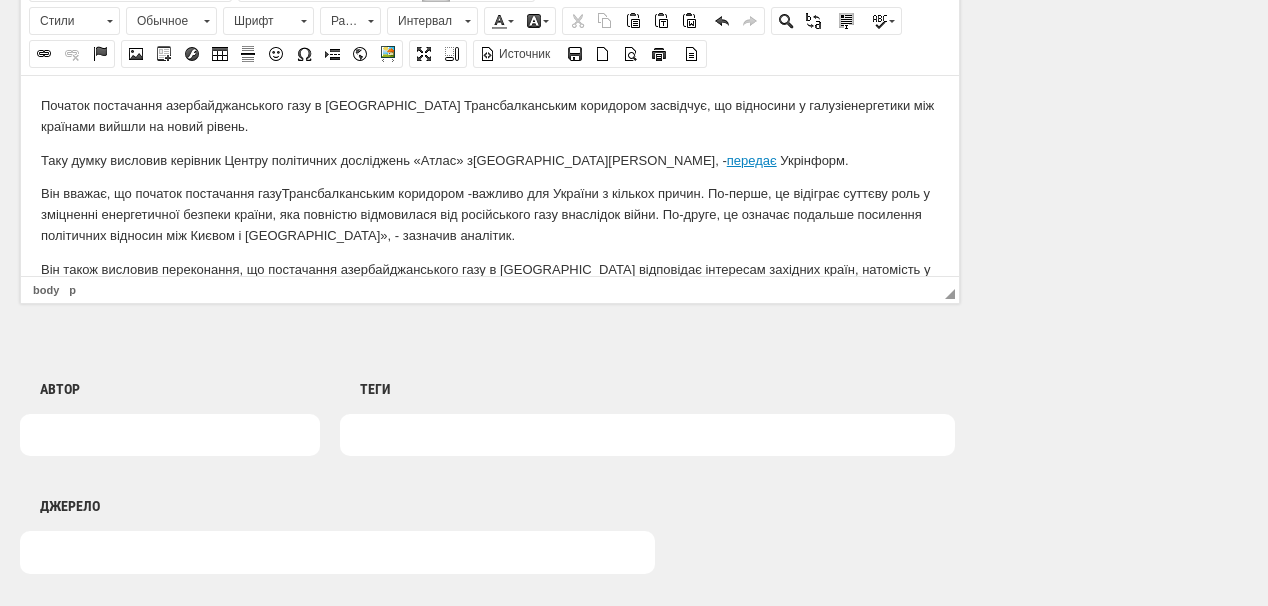 click on "Він вважає, що початок постачання газу  Трансбалканським коридором -  важливо для України з кількох причин. По-перше, це відіграє суттєву роль у зміцненні енергетичної безпеки країни, яка повністю відмовилася від російського газу внаслідок війни. По-друге, це означає подальше посилення політичних відносин між Києвом і [GEOGRAPHIC_DATA]», - зазначив аналітик." at bounding box center (490, 214) 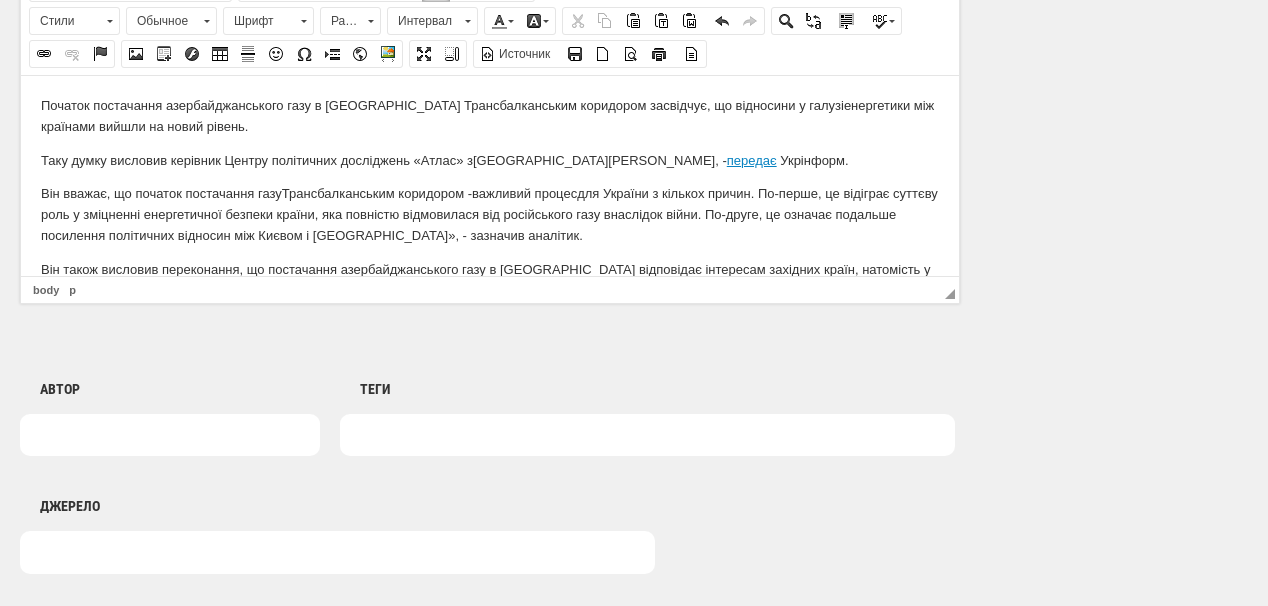 click on "Він вважає, що початок постачання газу  Трансбалканським коридором -  важливий процес  для України з кількох причин. По-перше, це відіграє суттєву роль у зміцненні енергетичної безпеки країни, яка повністю відмовилася від російського газу внаслідок війни. По-друге, це означає подальше посилення політичних відносин між Києвом і [GEOGRAPHIC_DATA]», - зазначив аналітик." at bounding box center [490, 214] 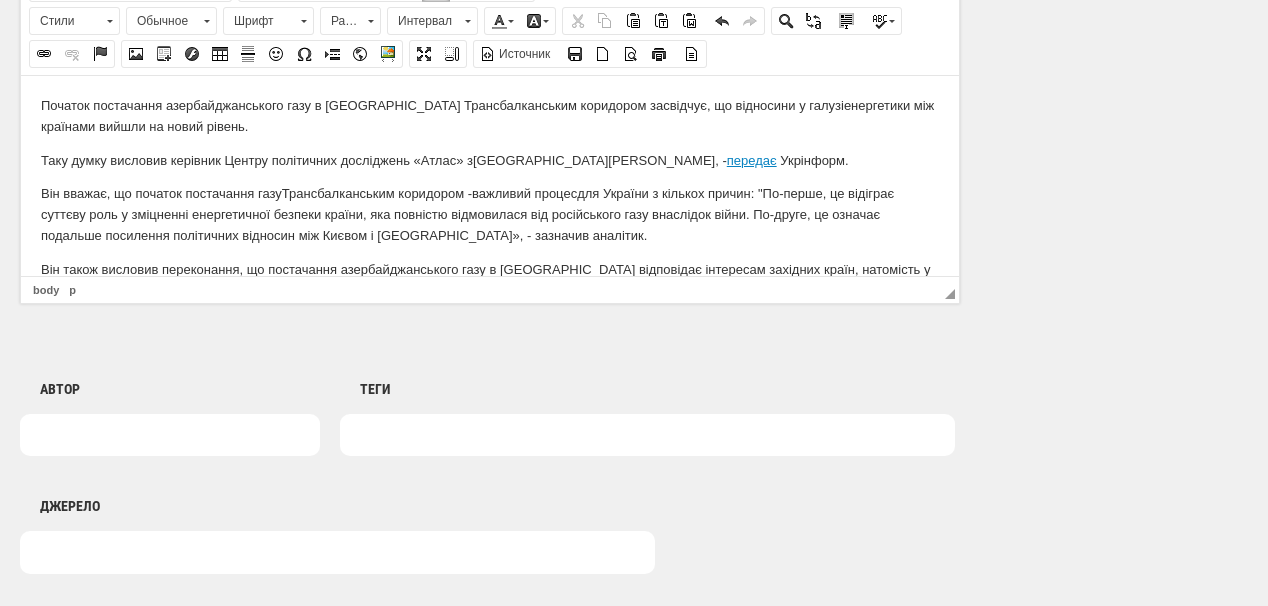 click on "Він вважає, що початок постачання газу  Трансбалканським коридором -  важливий процес  для України з кількох причин: "П о-перше, це відіграє суттєву роль у зміцненні енергетичної безпеки країни, яка повністю відмовилася від російського газу внаслідок війни. По-друге, це означає подальше посилення політичних відносин між Києвом і [GEOGRAPHIC_DATA]», - зазначив аналітик." at bounding box center (490, 214) 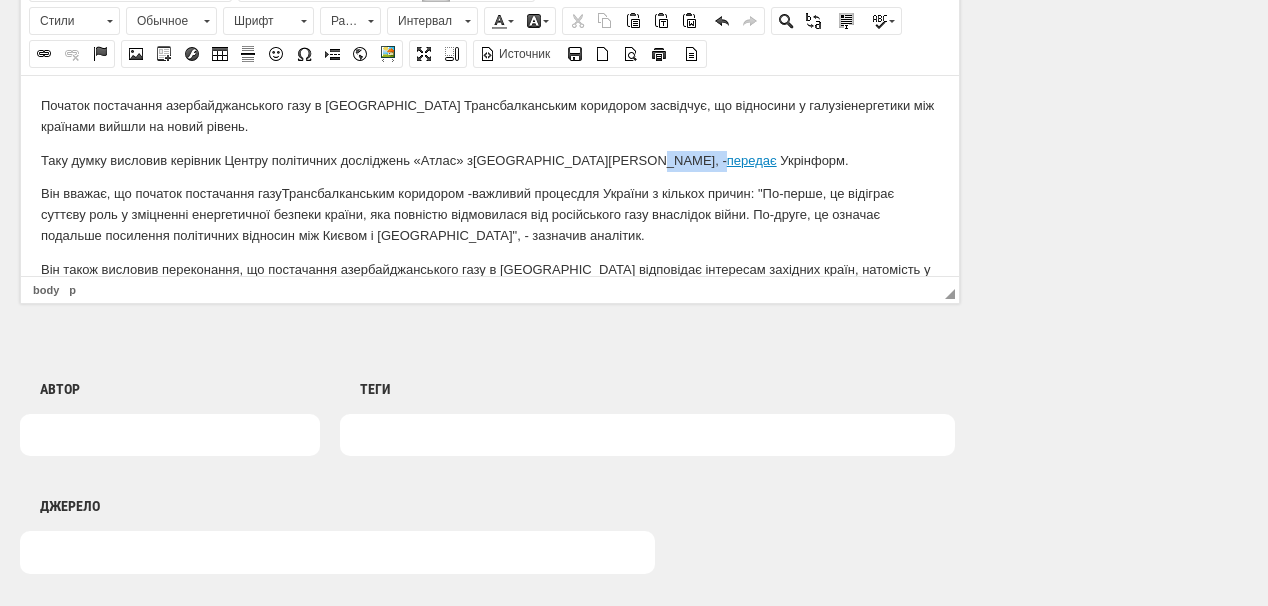 drag, startPoint x: 557, startPoint y: 155, endPoint x: 616, endPoint y: 159, distance: 59.135437 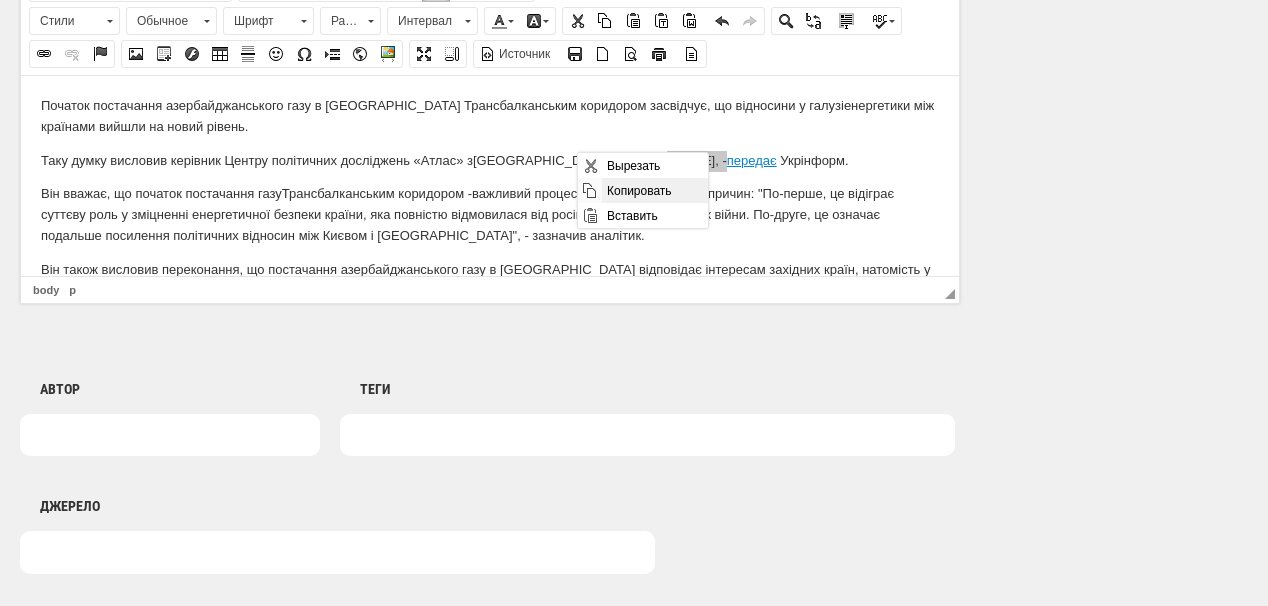 click on "Копировать" at bounding box center (654, 190) 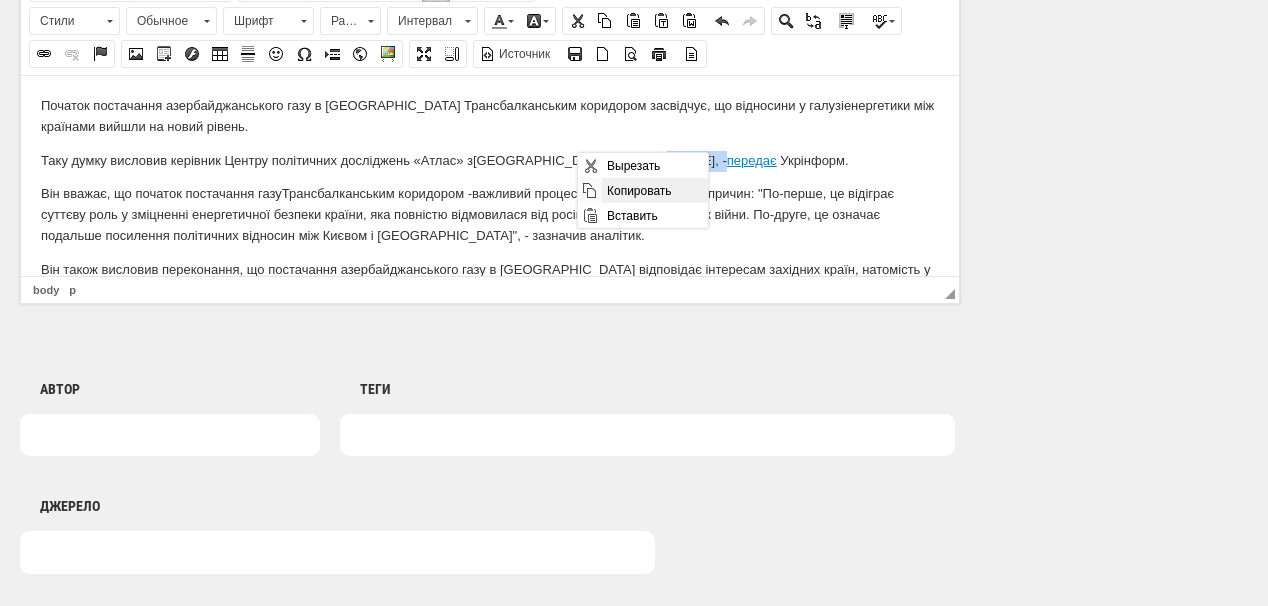 copy on "Шахіноглу" 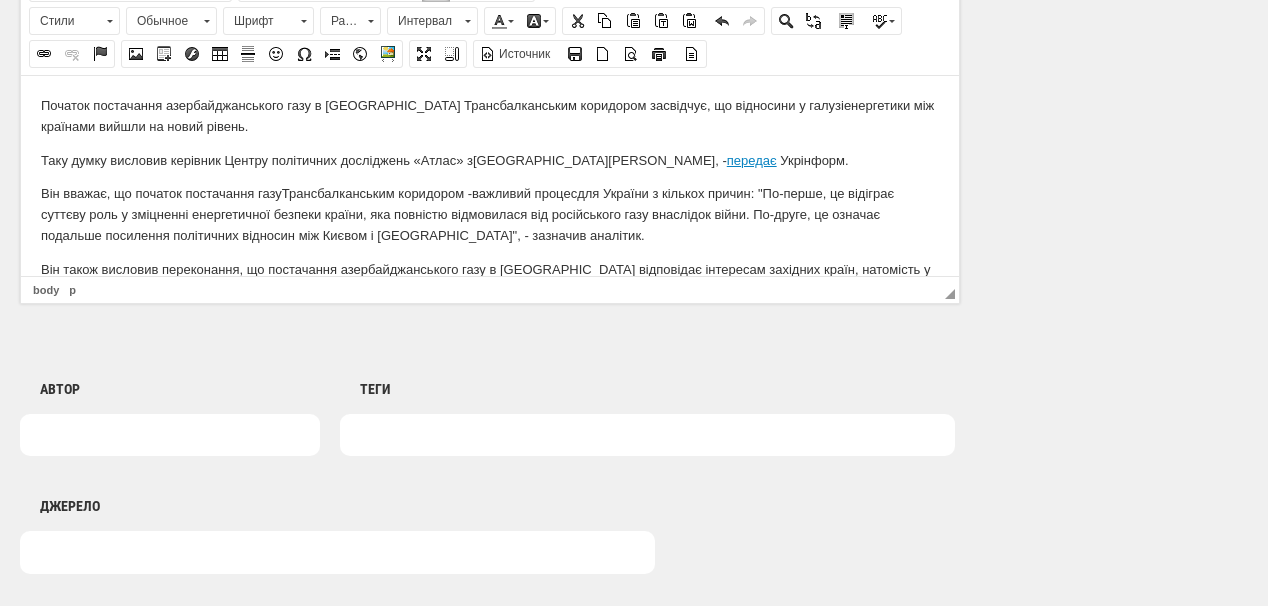 click on "Він вважає, що початок постачання газу  Трансбалканським коридором -  важливий процес  для України з кількох причин: "П о-перше, це відіграє суттєву роль у зміцненні енергетичної безпеки країни, яка повністю відмовилася від російського газу внаслідок війни. По-друге, це означає подальше посилення політичних відносин між Києвом і [GEOGRAPHIC_DATA]" , - зазначив аналітик." at bounding box center (490, 214) 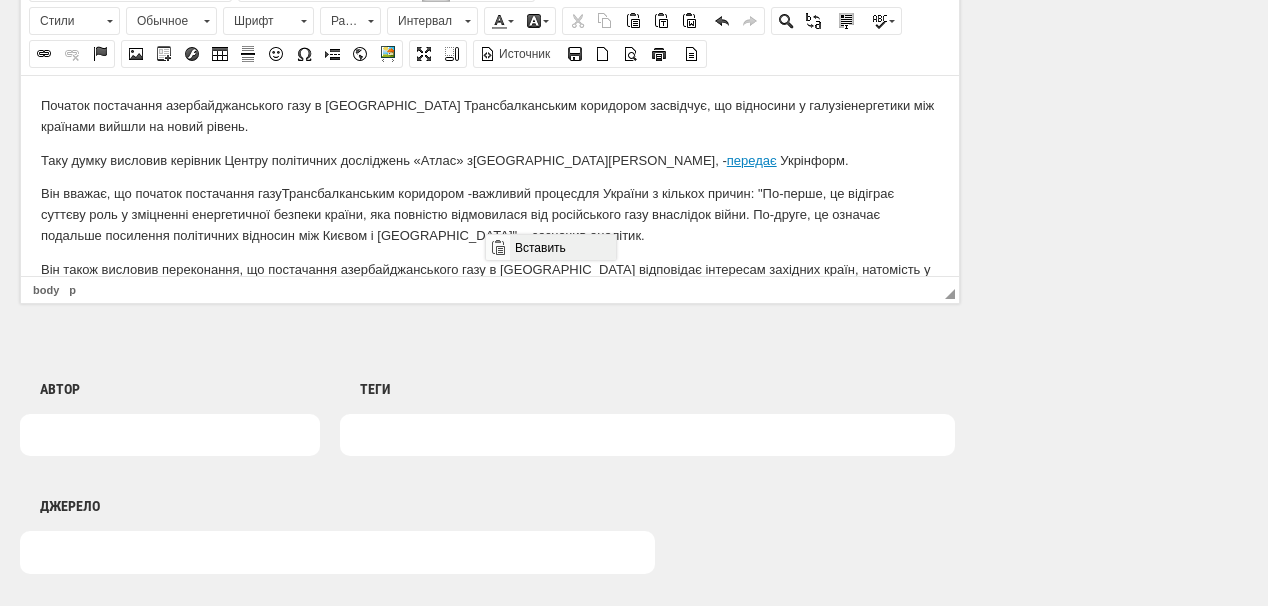 click on "Вставить" at bounding box center [562, 247] 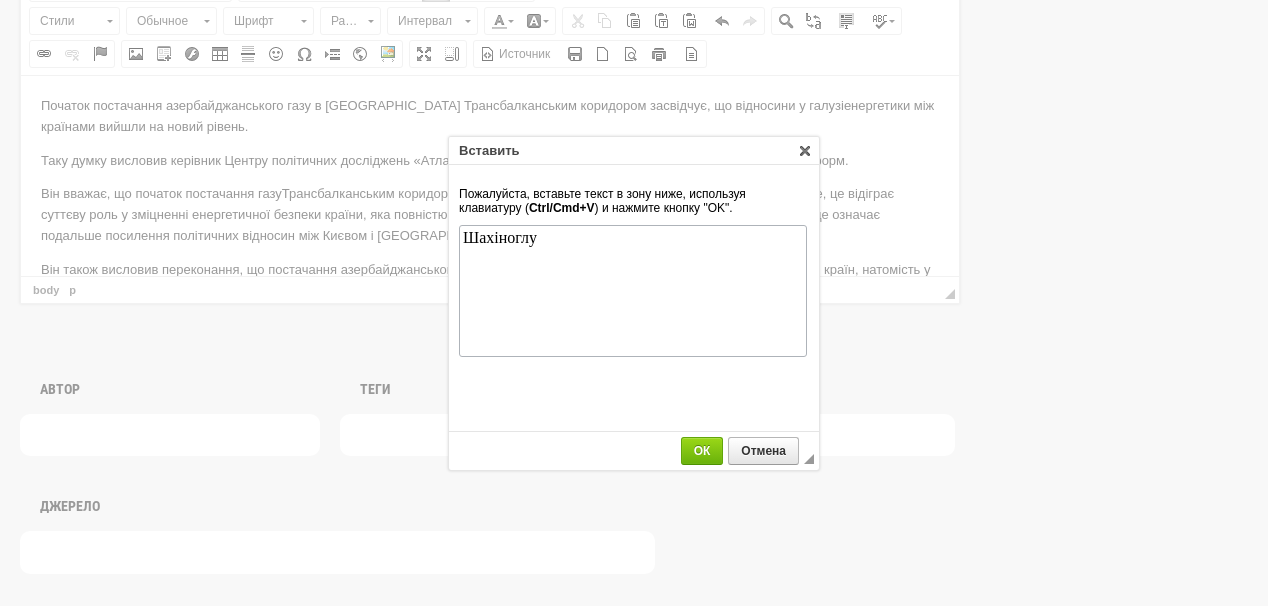 scroll, scrollTop: 0, scrollLeft: 0, axis: both 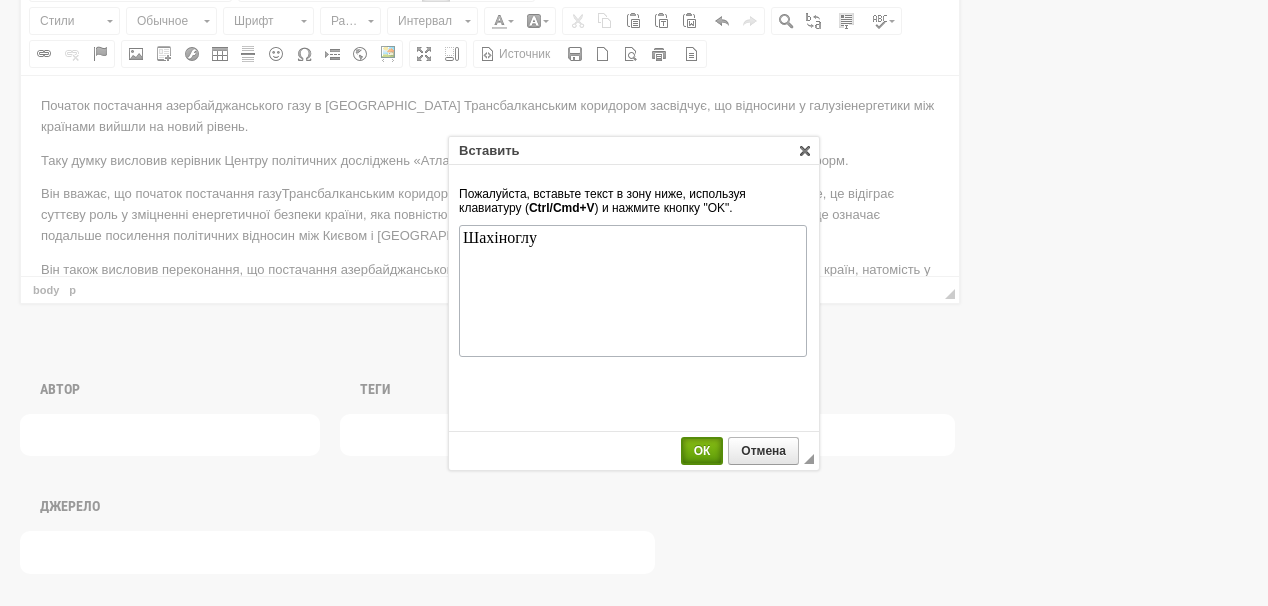 click on "ОК" at bounding box center [702, 451] 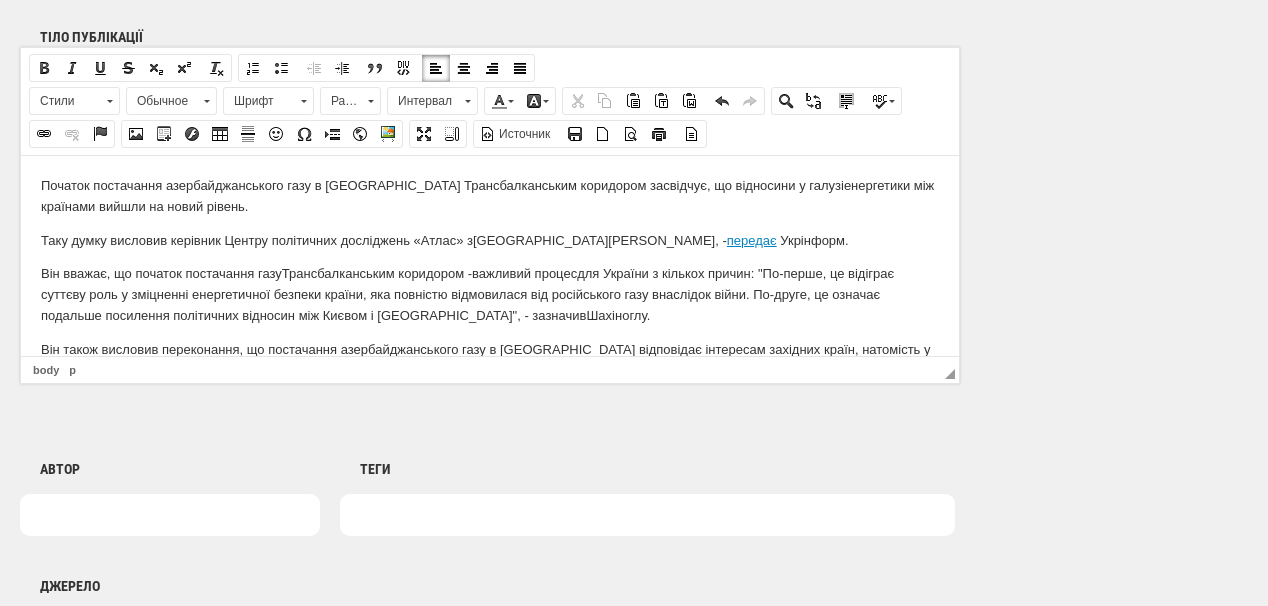 scroll, scrollTop: 45, scrollLeft: 0, axis: vertical 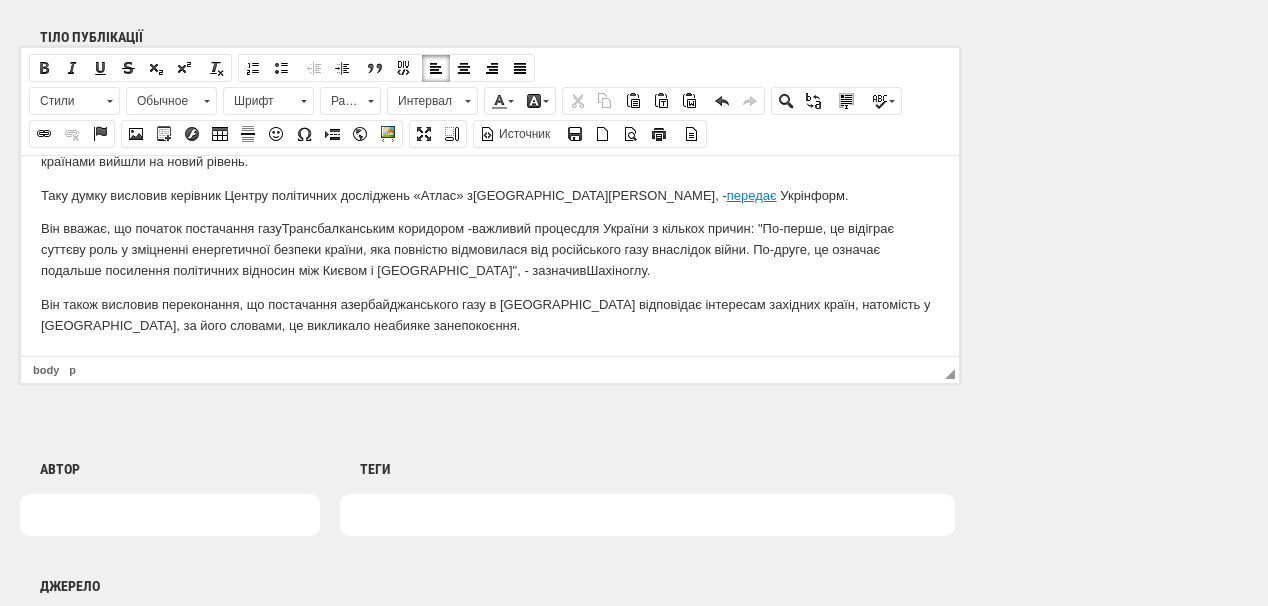 click on "Початок постачання азербайджанського газу в [GEOGRAPHIC_DATA] Трансбалканським коридором засвідчує, що відносини у галузі  енергетики між країнами вийшли на новий рівень. Таку думку висловив керівник Центру політичних досліджень «Атлас» з  [GEOGRAPHIC_DATA]  [PERSON_NAME], -  передає   Укрінформ . Він вважає, що початок постачання газу  Трансбалканським коридором -  важливий процес  для України з кількох причин: "П , - зазначив  [PERSON_NAME] ." at bounding box center [490, 232] 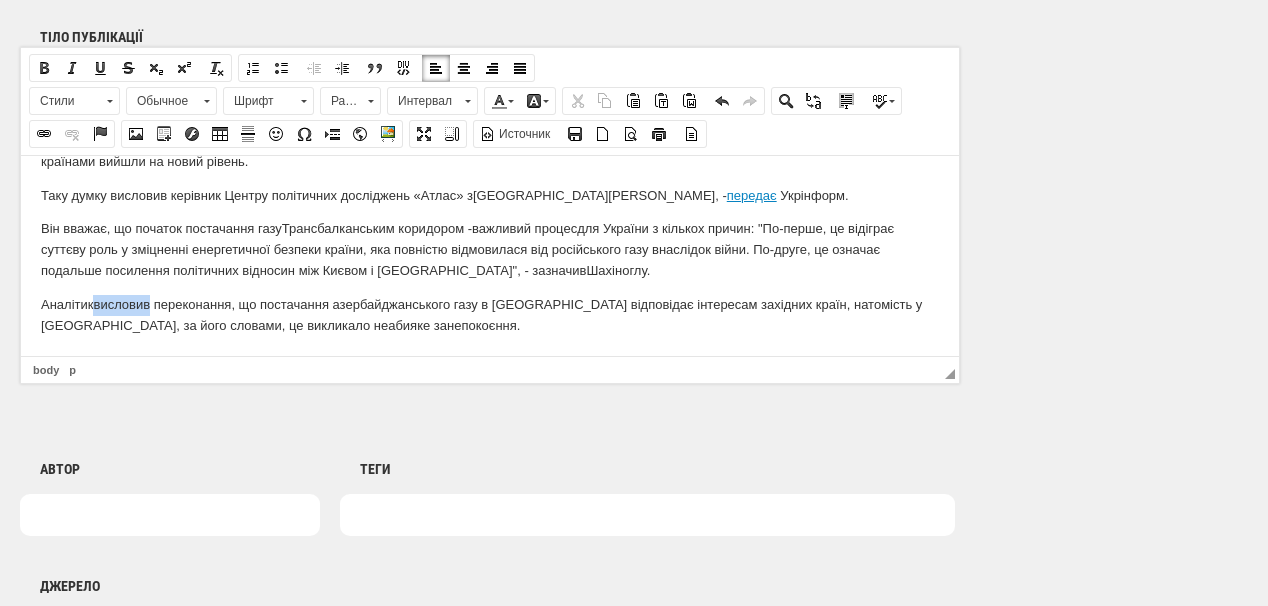 drag, startPoint x: 96, startPoint y: 300, endPoint x: 156, endPoint y: 294, distance: 60.299255 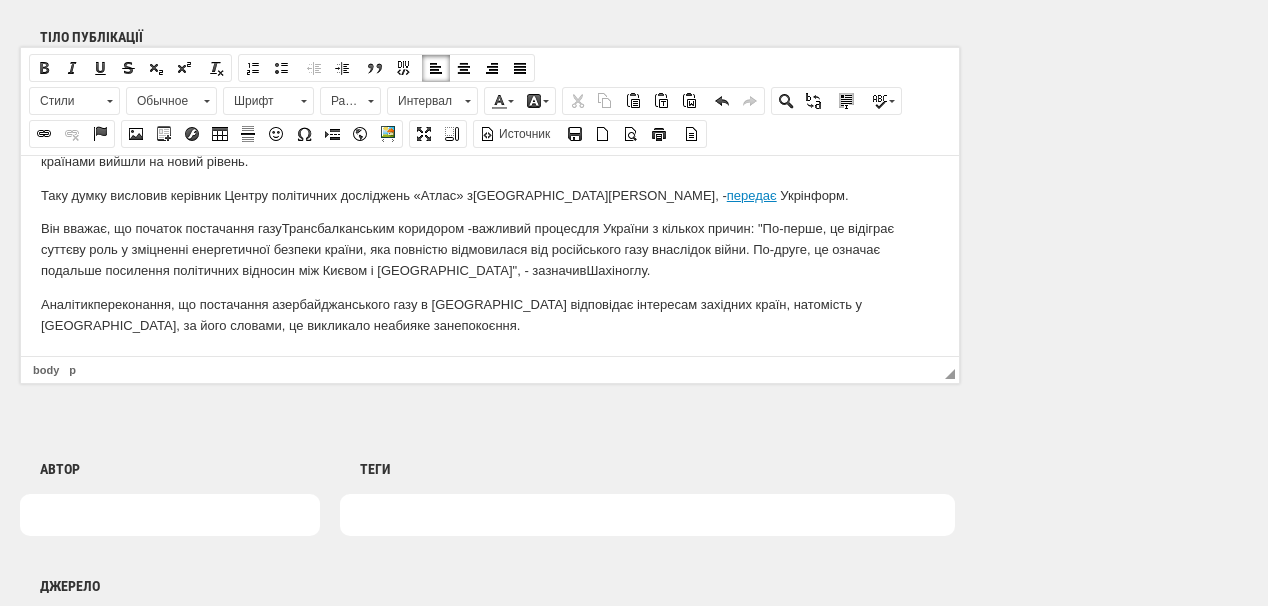 click on "Аналітик  переконання, що постачання азербайджанського газу в [GEOGRAPHIC_DATA] відповідає інтересам західних країн, натомість у [GEOGRAPHIC_DATA], за його словами, це викликало неабияке занепокоєння." at bounding box center [490, 315] 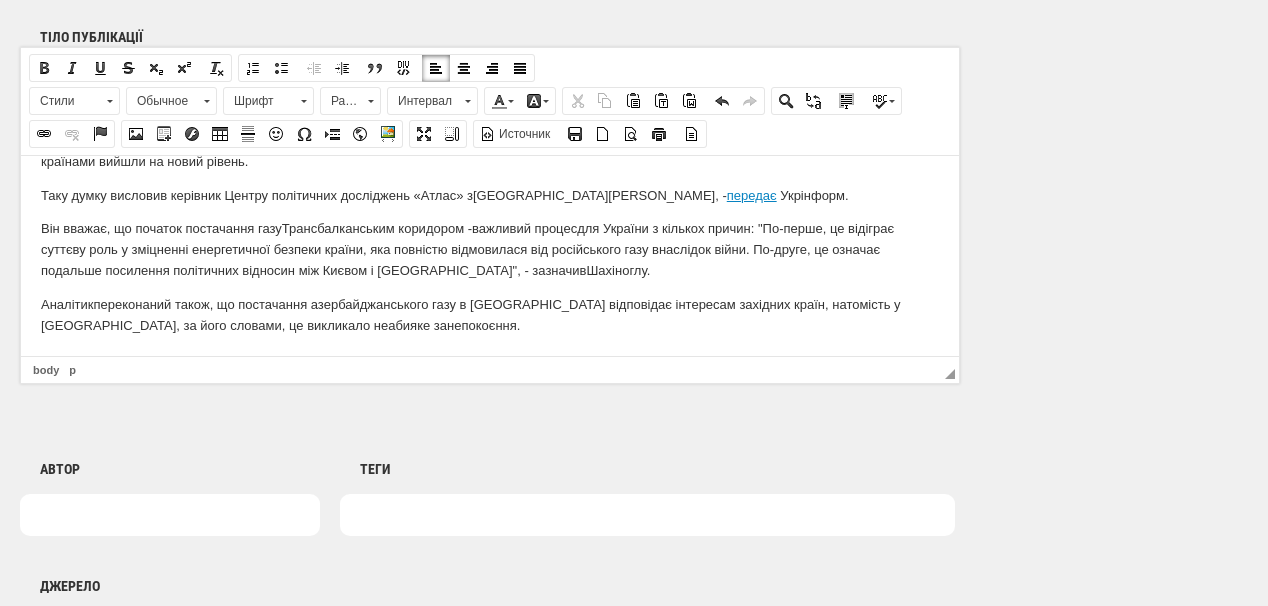 click on "Аналітик  переконаний також , що постачання азербайджанського газу в [GEOGRAPHIC_DATA] відповідає інтересам західних країн, натомість у [GEOGRAPHIC_DATA], за його словами, це викликало неабияке занепокоєння." at bounding box center (490, 315) 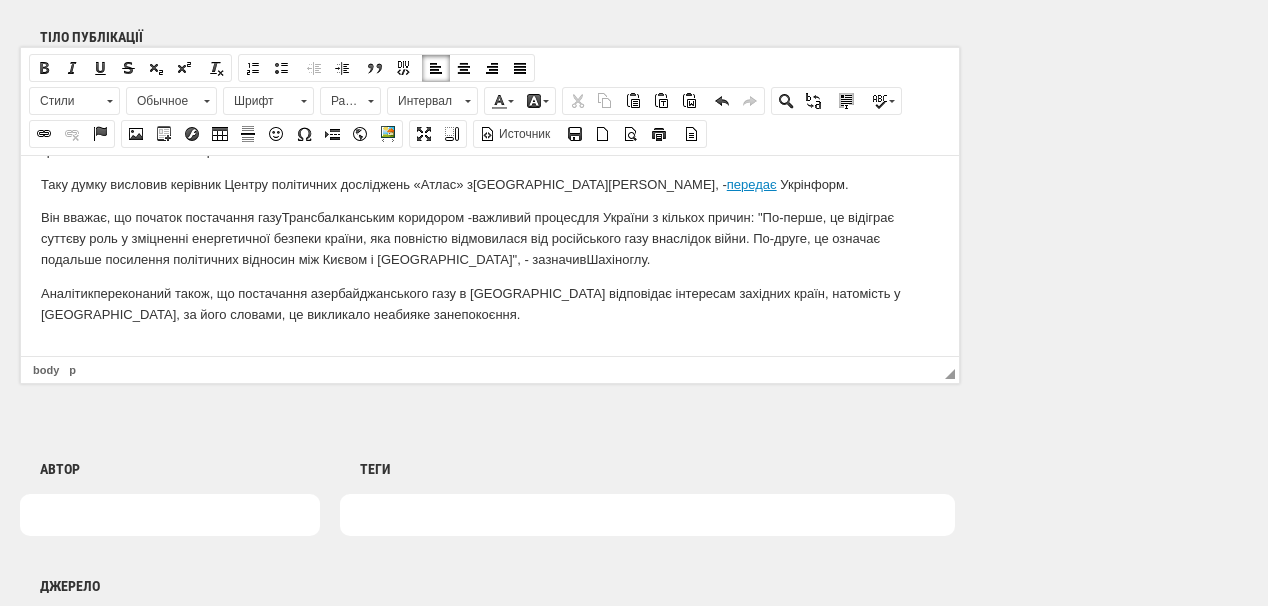 click at bounding box center (490, 347) 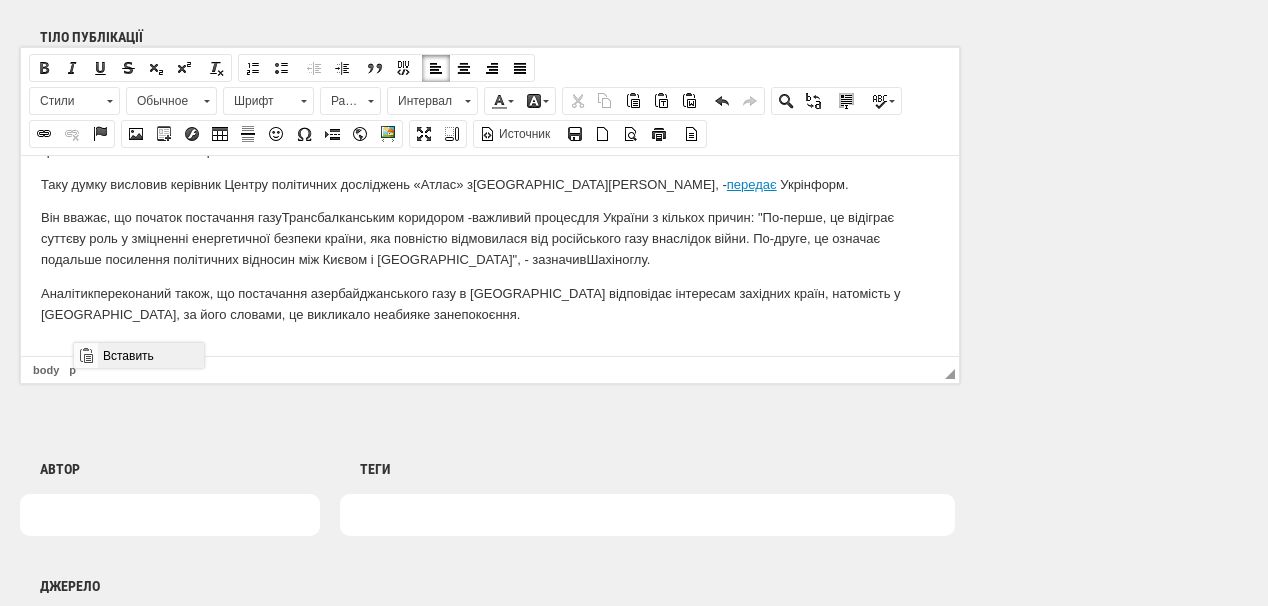 click on "Вставить" at bounding box center (150, 355) 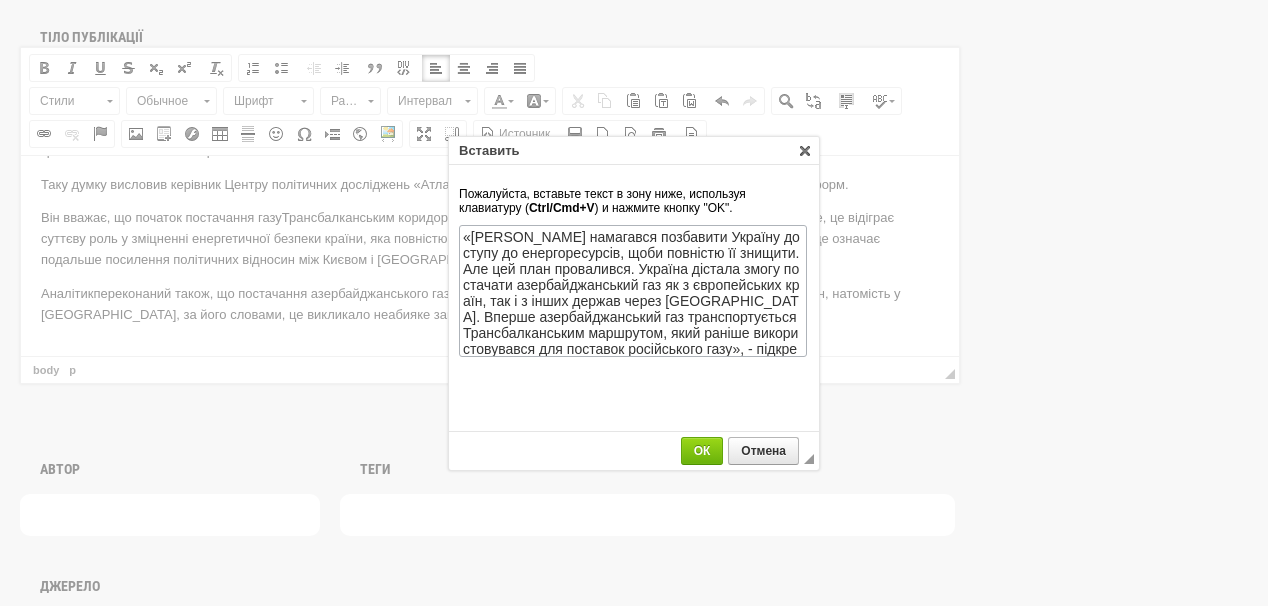 scroll, scrollTop: 211, scrollLeft: 0, axis: vertical 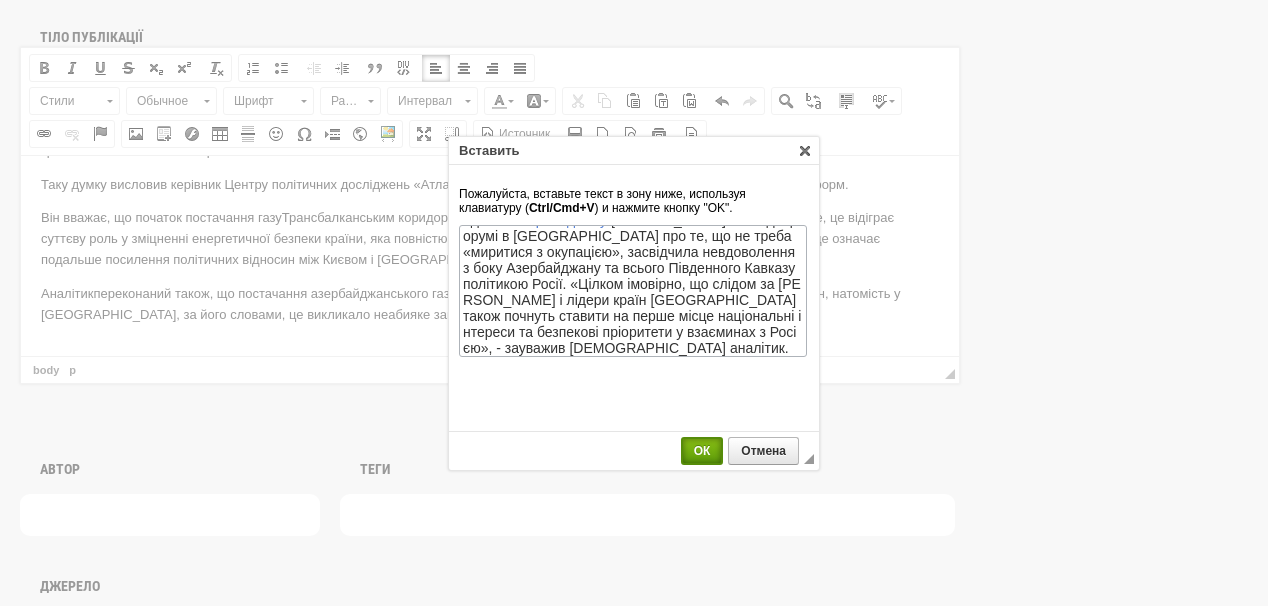 click on "ОК" at bounding box center [702, 451] 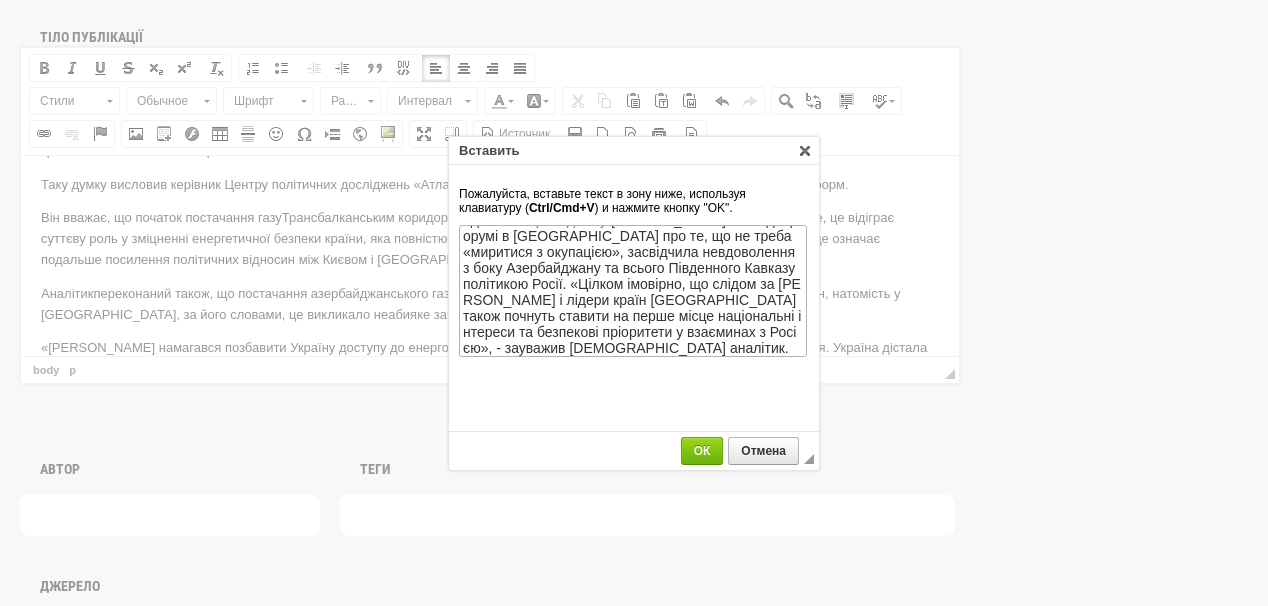 scroll, scrollTop: 193, scrollLeft: 0, axis: vertical 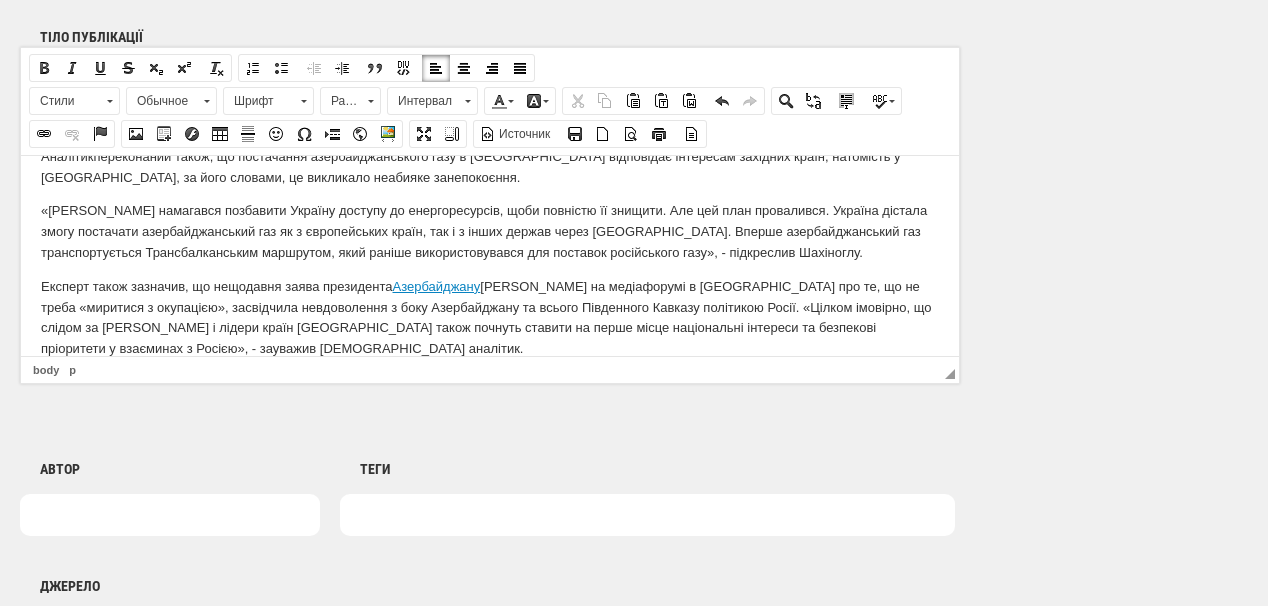 click on "«[PERSON_NAME] намагався позбавити Україну доступу до енергоресурсів, щоби повністю її знищити. Але цей план провалився. Україна дістала змогу постачати азербайджанський газ як з європейських країн, так і з інших держав через [GEOGRAPHIC_DATA]. Вперше азербайджанський газ транспортується Трансбалканським маршрутом, який раніше використовувався для поставок російського газу», - підкреслив Шахіноглу." at bounding box center [490, 231] 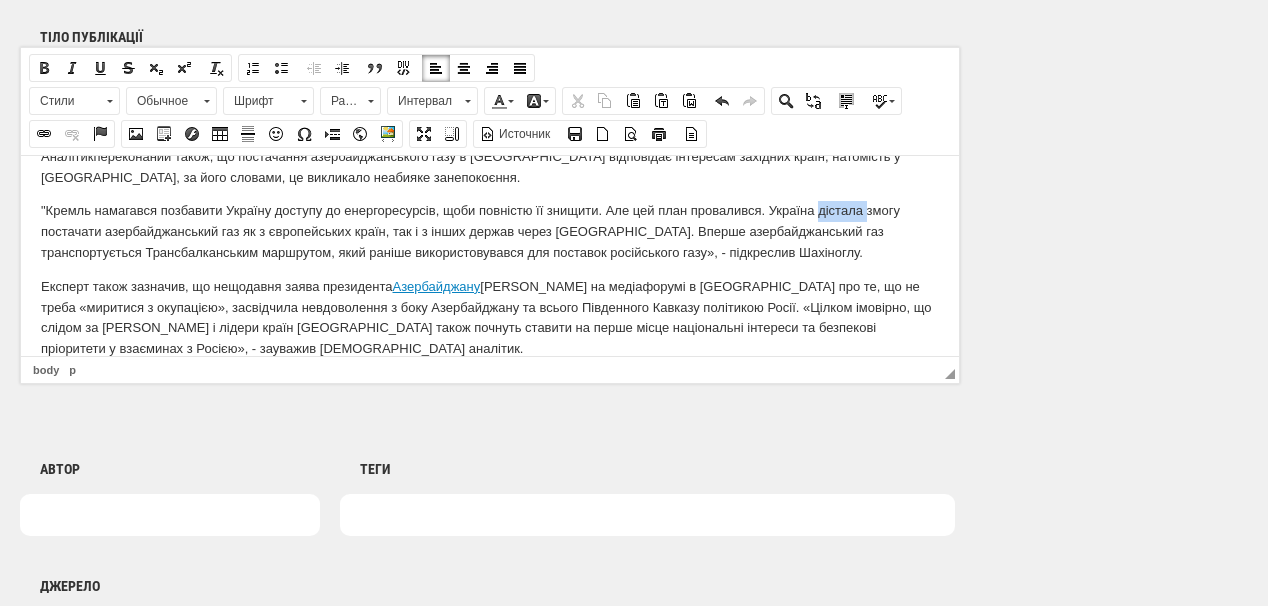 drag, startPoint x: 818, startPoint y: 209, endPoint x: 870, endPoint y: 215, distance: 52.34501 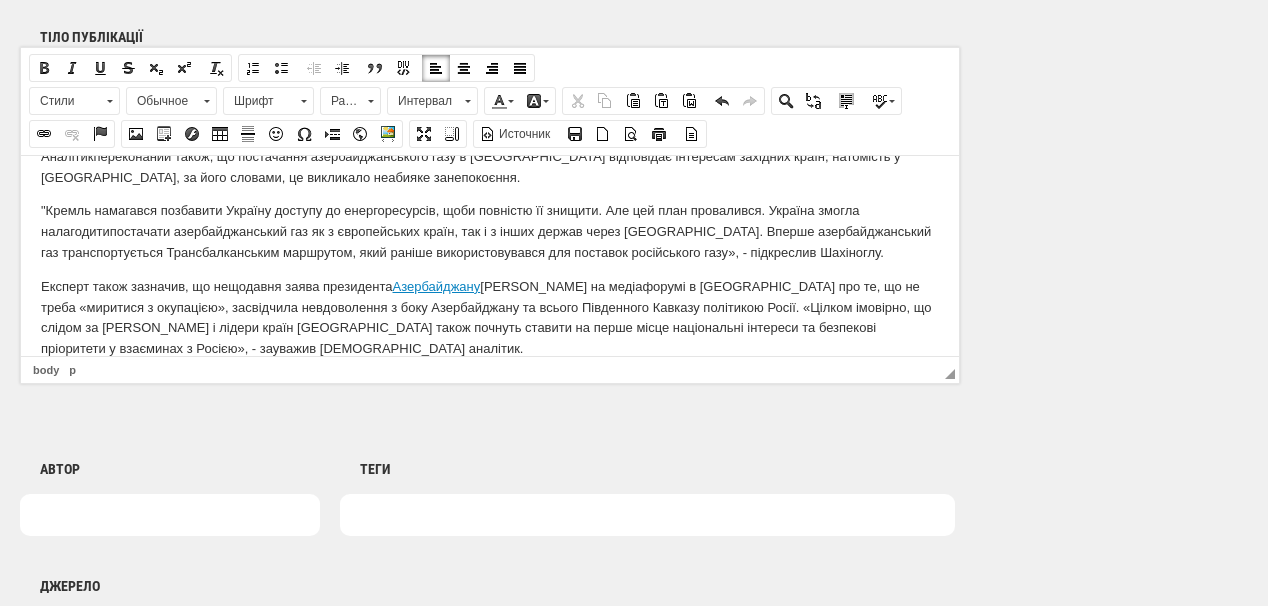 click on ""Кремль намагався позбавити Україну доступу до енергоресурсів, щоби повністю її знищити. Але цей план провалився. Україна змогла налагодити  постачати азербайджанський газ як з європейських країн, так і з інших держав через [GEOGRAPHIC_DATA]. Вперше азербайджанський газ транспортується Трансбалканським маршрутом, який раніше використовувався для поставок російського газу», - підкреслив Шахіноглу." at bounding box center [490, 231] 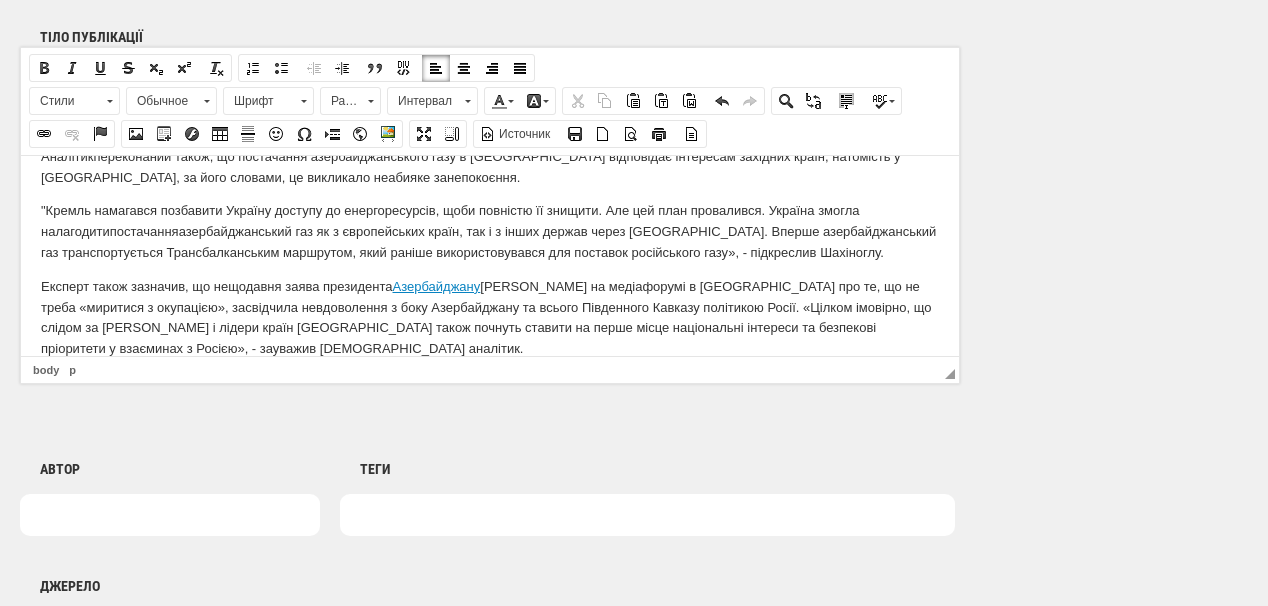 click on ""Кремль намагався позбавити Україну доступу до енергоресурсів, щоби повністю її знищити. Але цей план провалився. Україна змогла налагодити  постачання  азербайджанський газ як з європейських країн, так і з інших держав через [GEOGRAPHIC_DATA]. Вперше азербайджанський газ транспортується Трансбалканським маршрутом, який раніше використовувався для поставок російського газу», - підкреслив Шахіноглу." at bounding box center (490, 231) 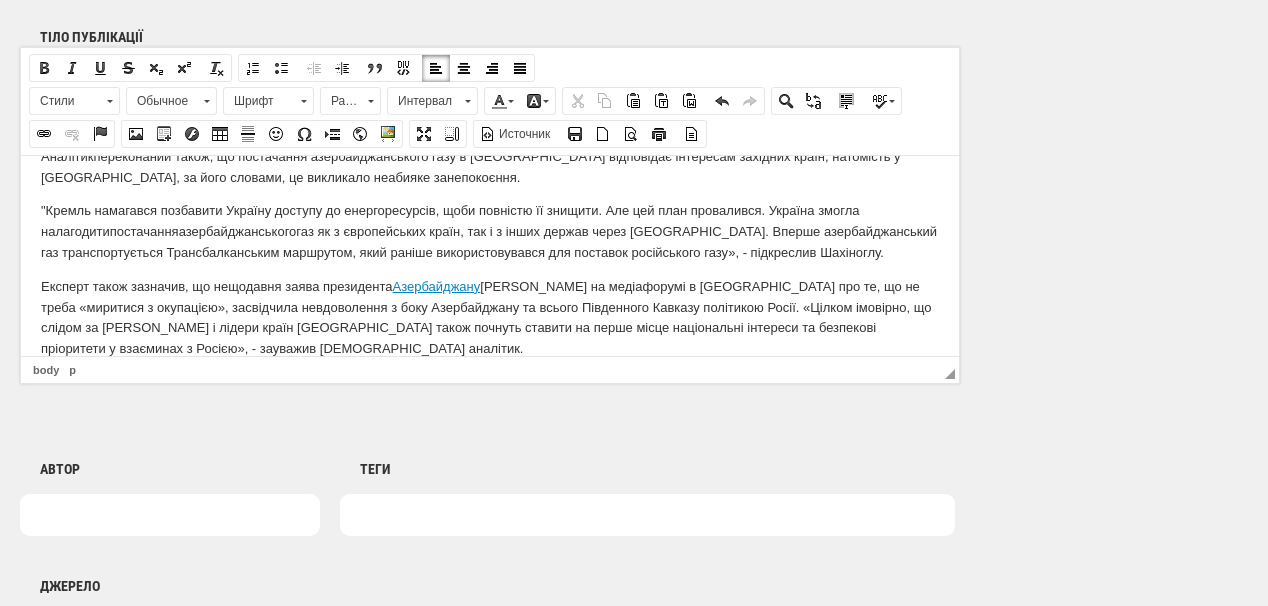 click on ""Кремль намагався позбавити Україну доступу до енергоресурсів, щоби повністю її знищити. Але цей план провалився. Україна змогла налагодити  постачання  азербайджанського  газ як з європейських країн, так і з інших держав через [GEOGRAPHIC_DATA]. Вперше азербайджанський газ транспортується Трансбалканським маршрутом, який раніше використовувався для поставок російського газу», - підкреслив Шахіноглу." at bounding box center [490, 231] 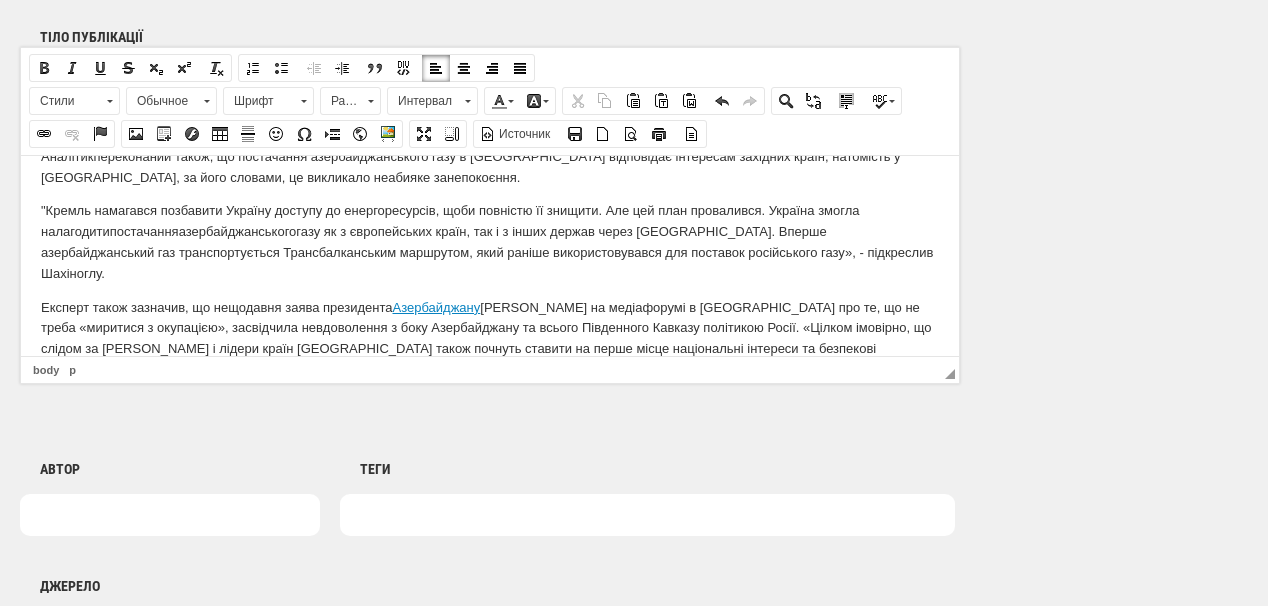click on ""Кремль намагався позбавити Україну доступу до енергоресурсів, щоби повністю її знищити. Але цей план провалився. Україна змогла налагодити  постачання  азербайджанського  газу як з європейських країн, так і з інших держав через [GEOGRAPHIC_DATA]. Вперше азербайджанський газ транспортується Трансбалканським маршрутом, який раніше використовувався для поставок російського газу», - підкреслив Шахіноглу." at bounding box center [490, 241] 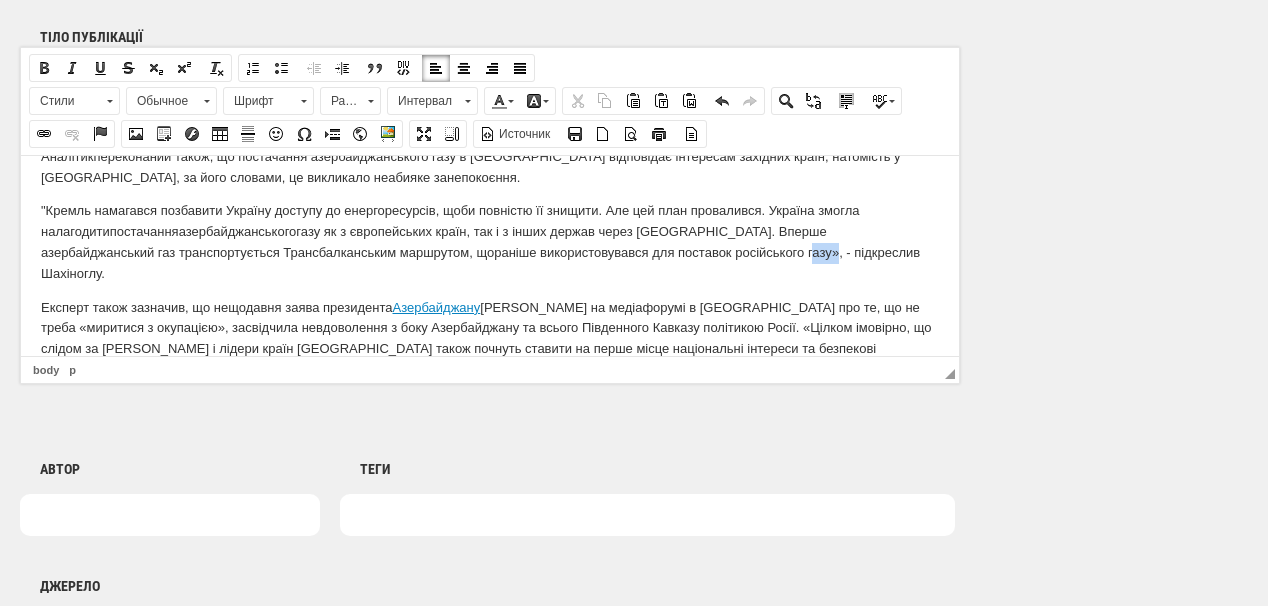 drag, startPoint x: 674, startPoint y: 251, endPoint x: 701, endPoint y: 255, distance: 27.294687 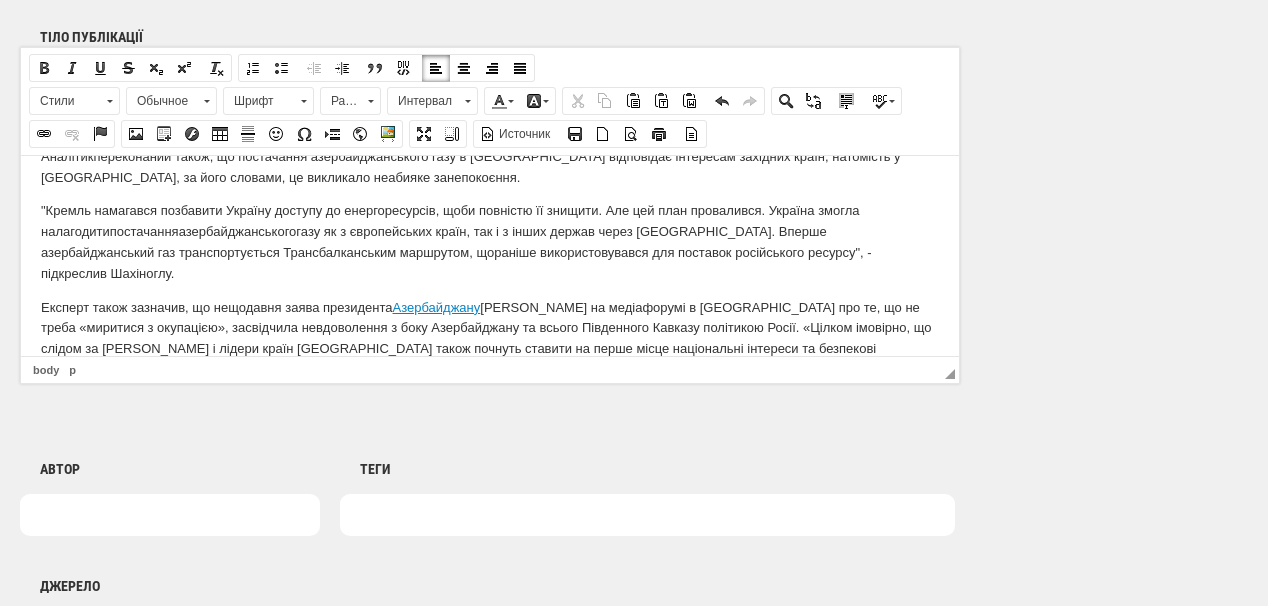 click on "Експерт також зазначив, що нещодавня заява президента  Азербайджану  [PERSON_NAME] на медіафорумі в [GEOGRAPHIC_DATA] про те, що не треба «миритися з окупацією», засвідчила невдоволення з боку Азербайджану та всього Південного Кавказу політикою Росії. «Цілком імовірно, що слідом за [PERSON_NAME] і лідери країн [GEOGRAPHIC_DATA] також почнуть ставити на перше місце національні інтереси та безпекові пріоритети у взаєминах з Росією», - зауважив [DEMOGRAPHIC_DATA] аналітик." at bounding box center [490, 338] 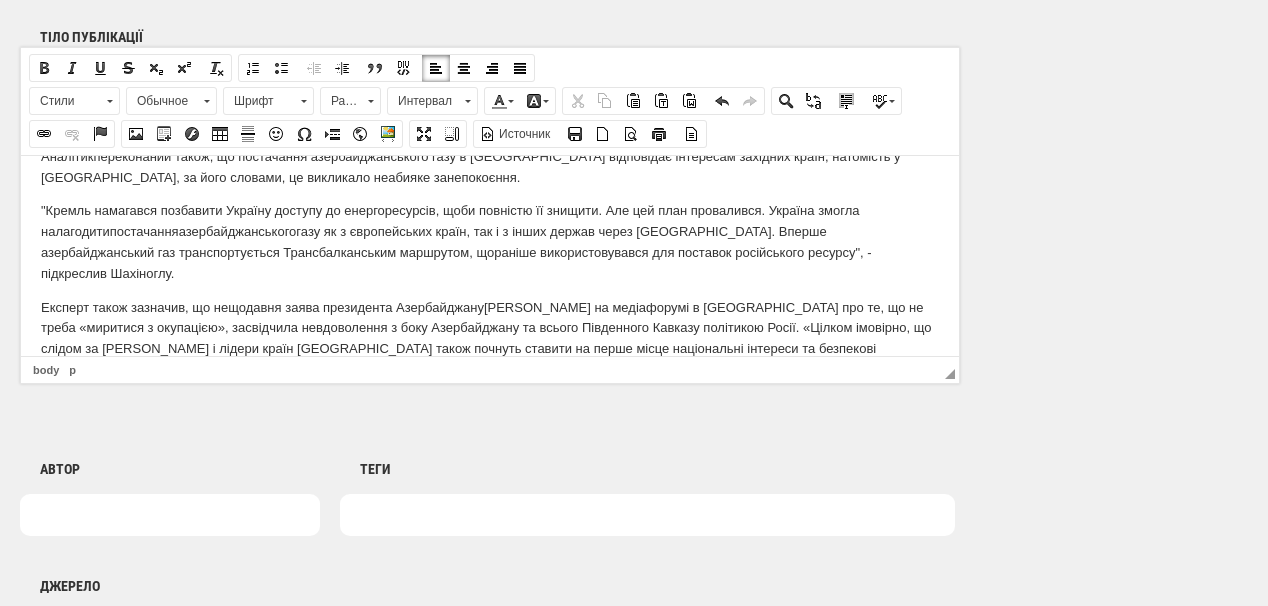 click on "Експерт також зазначив, що нещодавня заява президента Азербайджану  [PERSON_NAME] на медіафорумі в [GEOGRAPHIC_DATA] про те, що не треба «миритися з окупацією», засвідчила невдоволення з боку Азербайджану та всього Південного Кавказу політикою Росії. «Цілком імовірно, що слідом за [PERSON_NAME] і лідери країн [GEOGRAPHIC_DATA] також почнуть ставити на перше місце національні інтереси та безпекові пріоритети у взаєминах з Росією», - зауважив [DEMOGRAPHIC_DATA] аналітик." at bounding box center (490, 338) 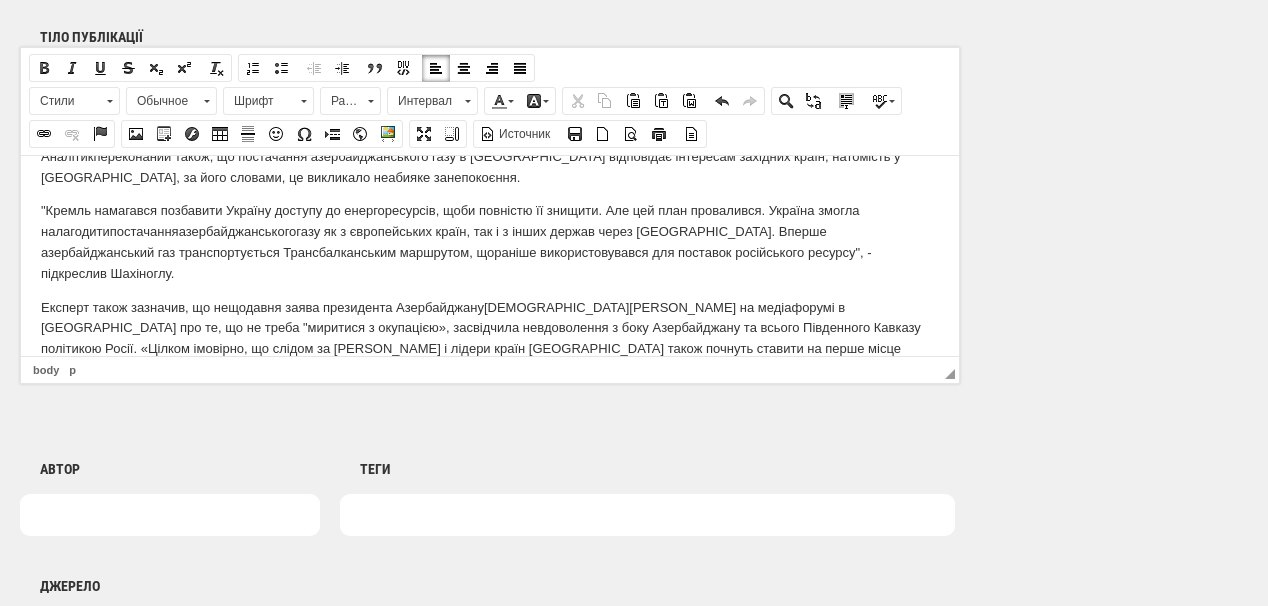 click on "Експерт також зазначив, що нещодавня заява президента Азербайджану  [PERSON_NAME] на медіафорумі в [GEOGRAPHIC_DATA] про те, що не треба " миритися з окупацією», засвідчила невдоволення з боку Азербайджану та всього Південного Кавказу політикою Росії. «Цілком імовірно, що слідом за [PERSON_NAME] і лідери країн [GEOGRAPHIC_DATA] також почнуть ставити на перше місце національні інтереси та безпекові пріоритети у взаєминах з Росією», - зауважив [DEMOGRAPHIC_DATA] аналітик." at bounding box center (490, 338) 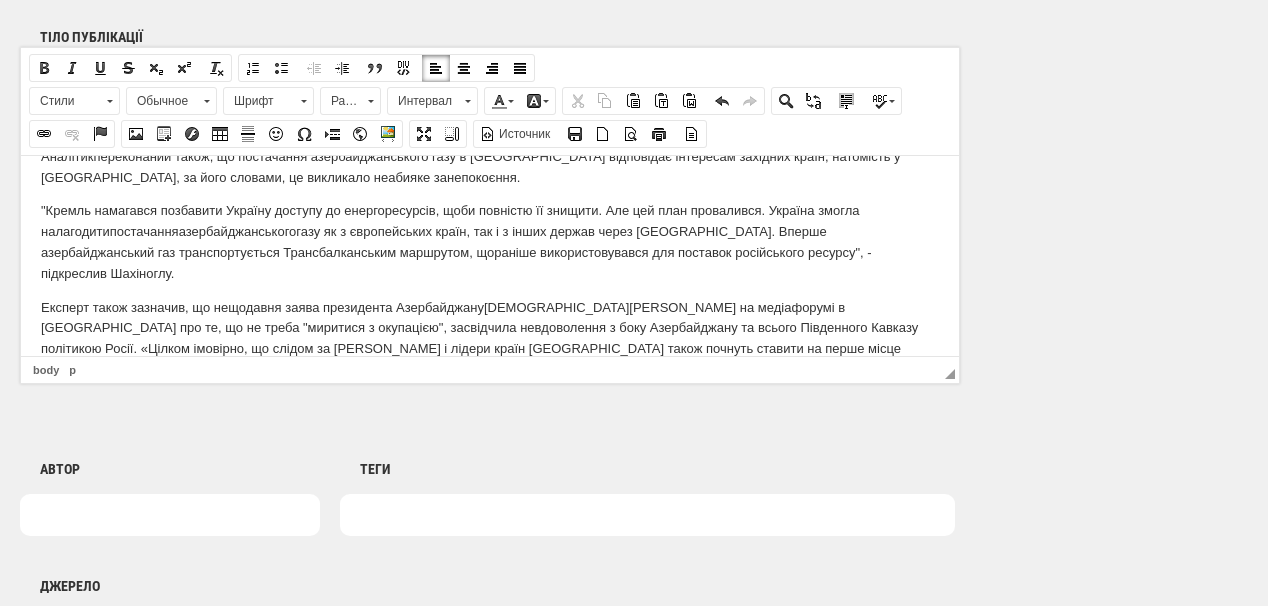 click on "Експерт також зазначив, що нещодавня заява президента Азербайджану  [PERSON_NAME] на медіафорумі в [GEOGRAPHIC_DATA] про те, що не треба " миритися з окупацією" , засвідчила невдоволення з боку Азербайджану та всього Південного Кавказу політикою Росії. «Цілком імовірно, що слідом за [PERSON_NAME] і лідери країн [GEOGRAPHIC_DATA] також почнуть ставити на перше місце національні інтереси та безпекові пріоритети у взаєминах з Росією», - зауважив [DEMOGRAPHIC_DATA] аналітик." at bounding box center (490, 338) 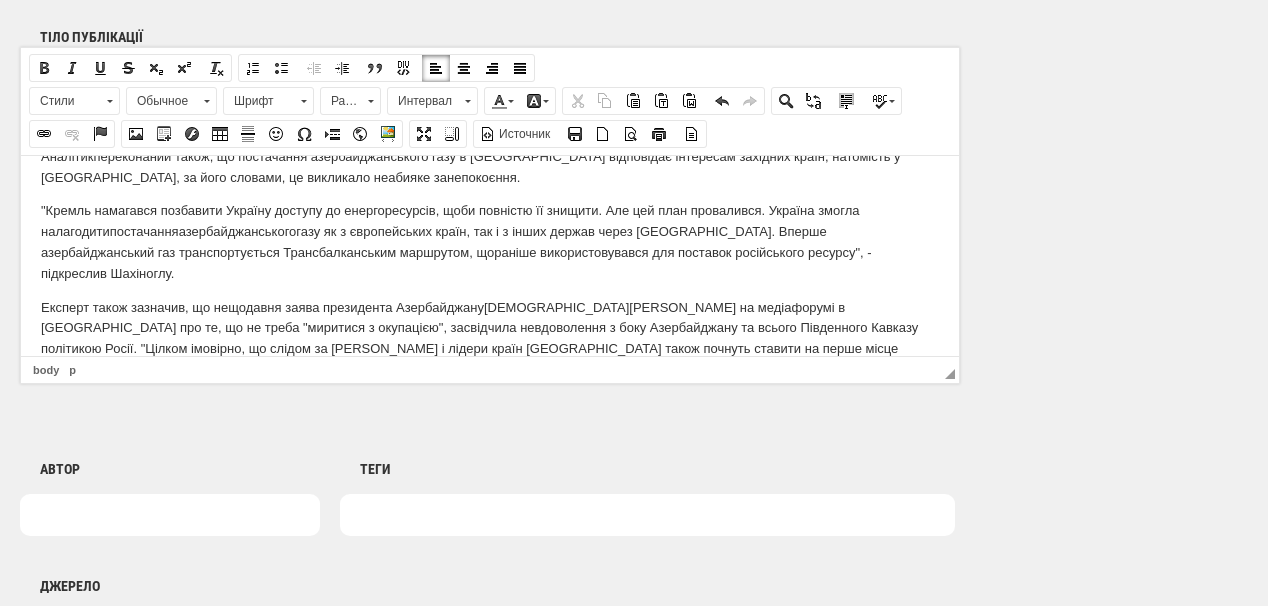 click on "Експерт також зазначив, що нещодавня заява президента Азербайджану  [PERSON_NAME] на медіафорумі в [GEOGRAPHIC_DATA] про те, що не треба " миритися з окупацією" , засвідчила невдоволення з боку Азербайджану та всього Південного Кавказу політикою Росії. " Цілком імовірно, що слідом за [PERSON_NAME] і лідери країн [GEOGRAPHIC_DATA] також почнуть ставити на перше місце національні інтереси та безпекові пріоритети у взаєминах з Росією», - зауважив [DEMOGRAPHIC_DATA] аналітик." at bounding box center [490, 338] 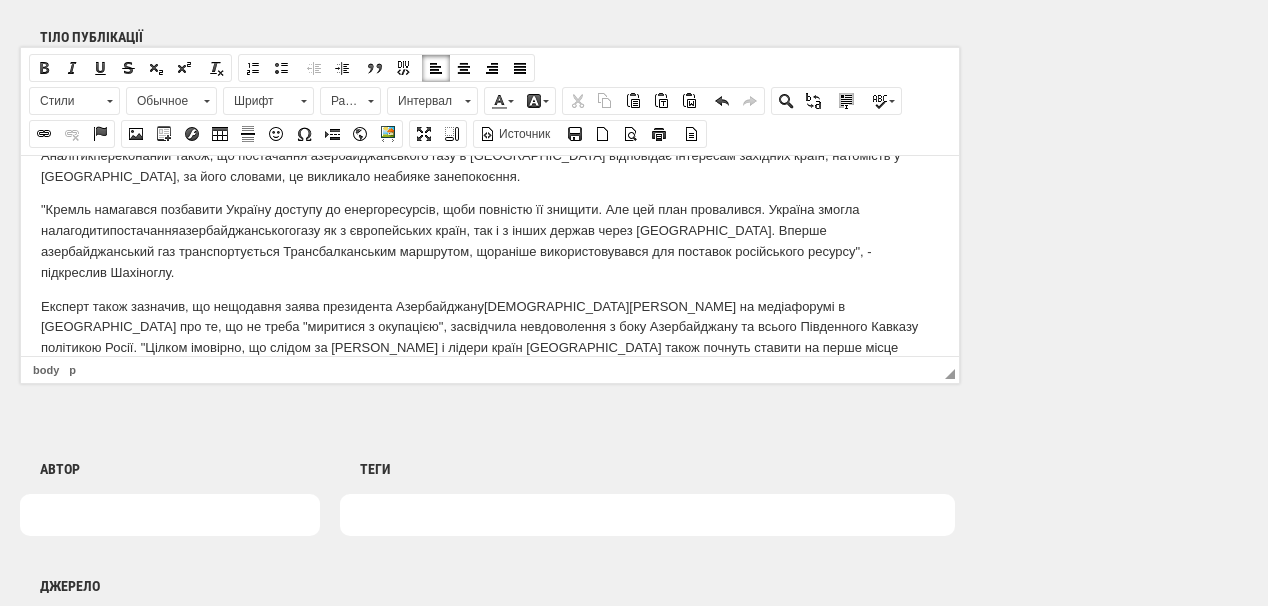 click on "Експерт також зазначив, що нещодавня заява президента Азербайджану  [PERSON_NAME] на медіафорумі в [GEOGRAPHIC_DATA] про те, що не треба " миритися з окупацією" , засвідчила невдоволення з боку Азербайджану та всього Південного Кавказу політикою Росії. " Цілком імовірно, що слідом за [PERSON_NAME] і лідери країн [GEOGRAPHIC_DATA] також почнуть ставити на перше місце національні інтереси та безпекові пріоритети у взаєминах з Росією" , - зауважив [DEMOGRAPHIC_DATA] аналітик." at bounding box center [490, 337] 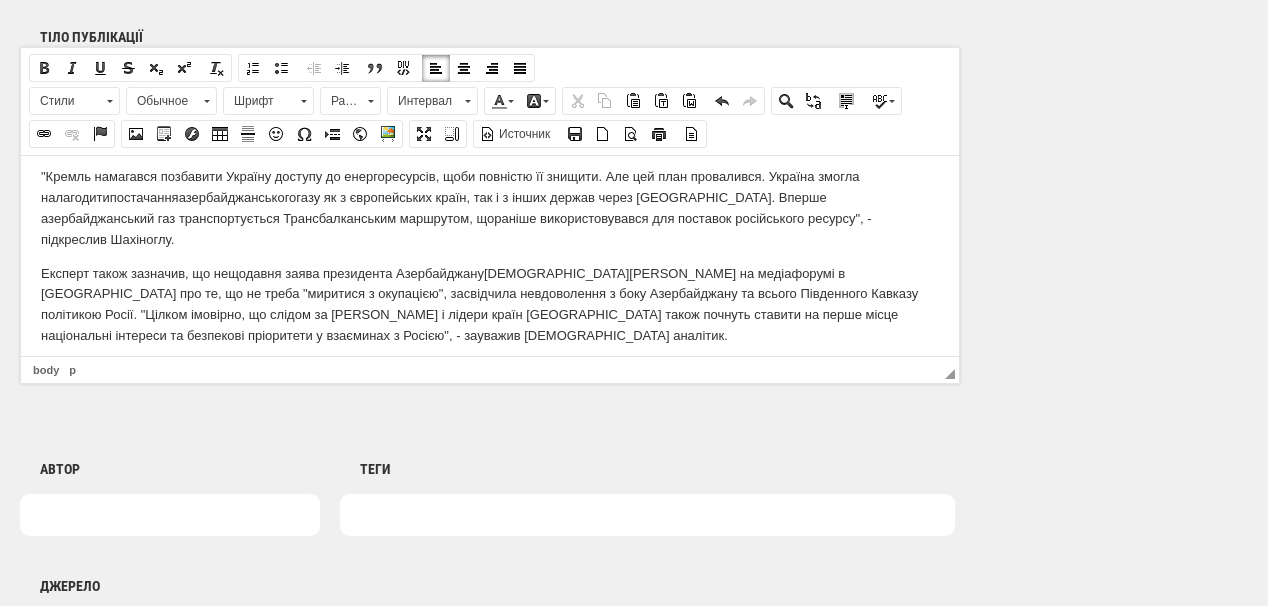 click on "Експерт також зазначив, що нещодавня заява президента Азербайджану  [PERSON_NAME] на медіафорумі в [GEOGRAPHIC_DATA] про те, що не треба " миритися з окупацією" , засвідчила невдоволення з боку Азербайджану та всього Південного Кавказу політикою Росії. " Цілком імовірно, що слідом за [PERSON_NAME] і лідери країн [GEOGRAPHIC_DATA] також почнуть ставити на перше місце національні інтереси та безпекові пріоритети у взаєминах з Росією" , - зауважив [DEMOGRAPHIC_DATA] аналітик." at bounding box center [490, 304] 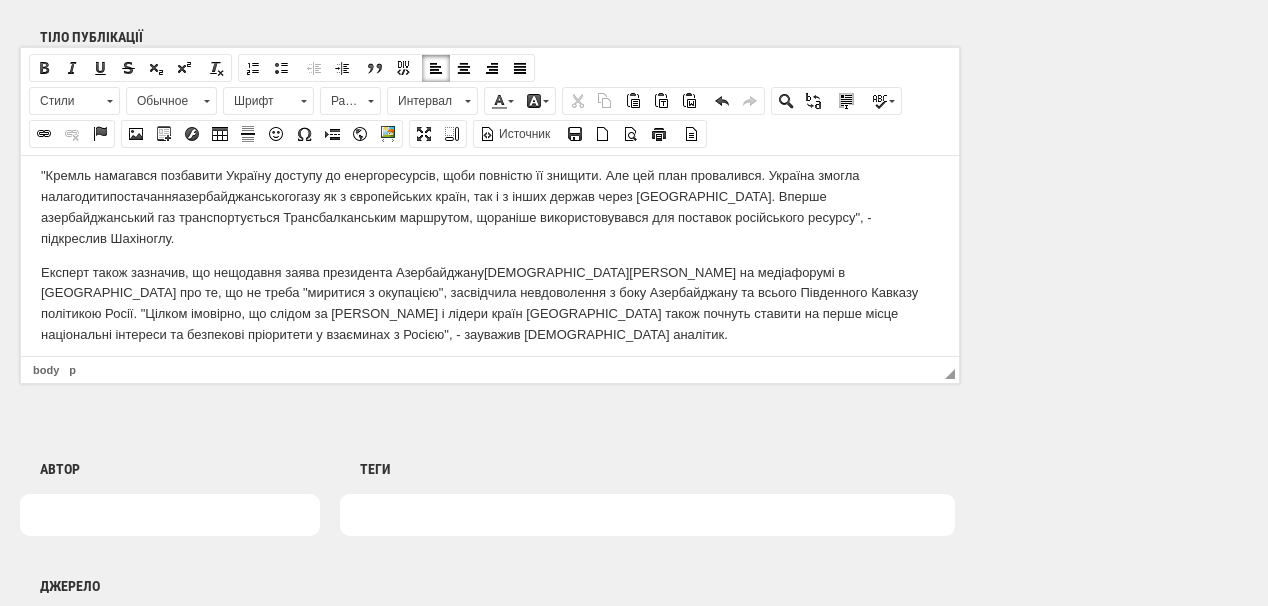 scroll, scrollTop: 284, scrollLeft: 0, axis: vertical 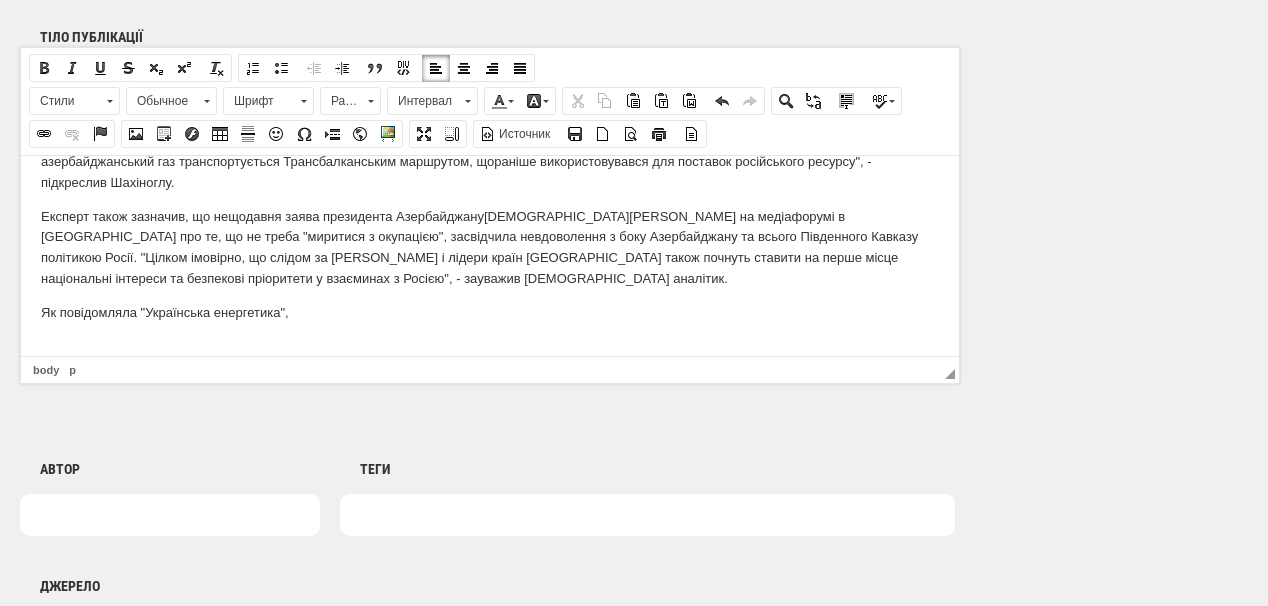 drag, startPoint x: 299, startPoint y: 346, endPoint x: 47, endPoint y: 329, distance: 252.57277 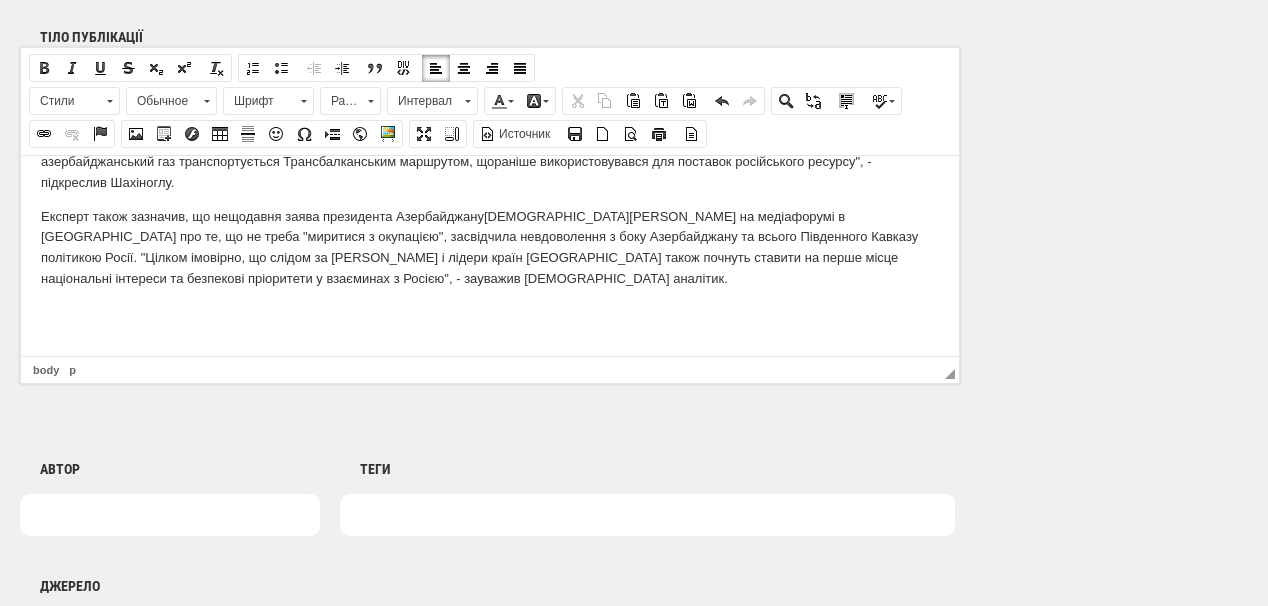 click at bounding box center (490, 312) 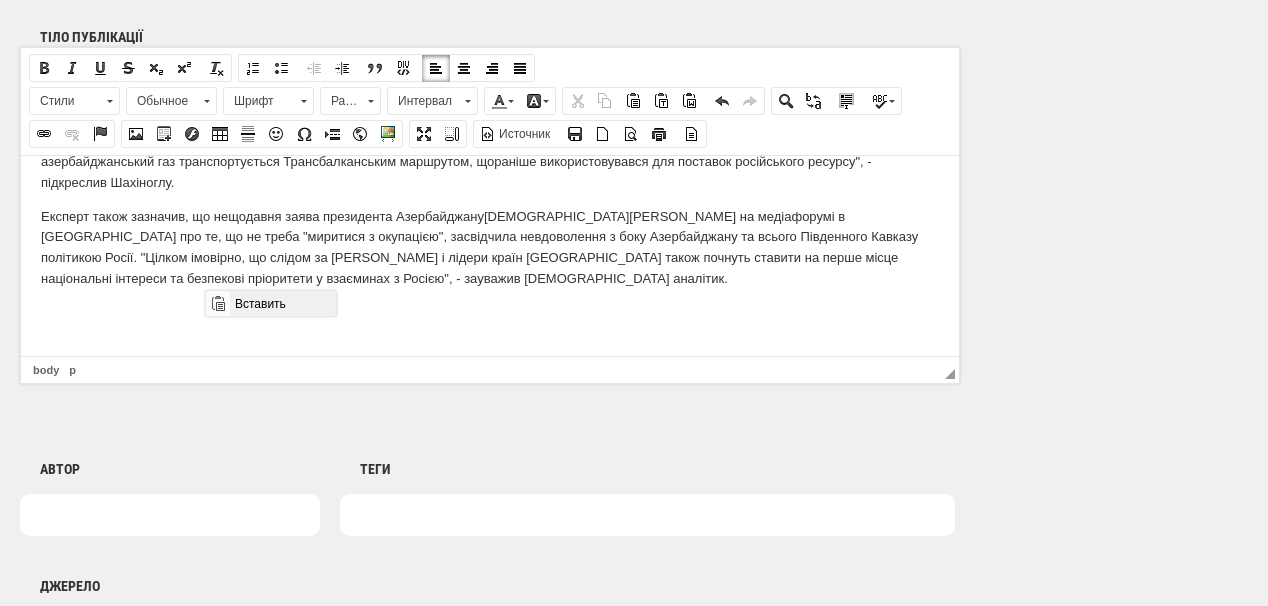 click on "Вставить" at bounding box center [282, 303] 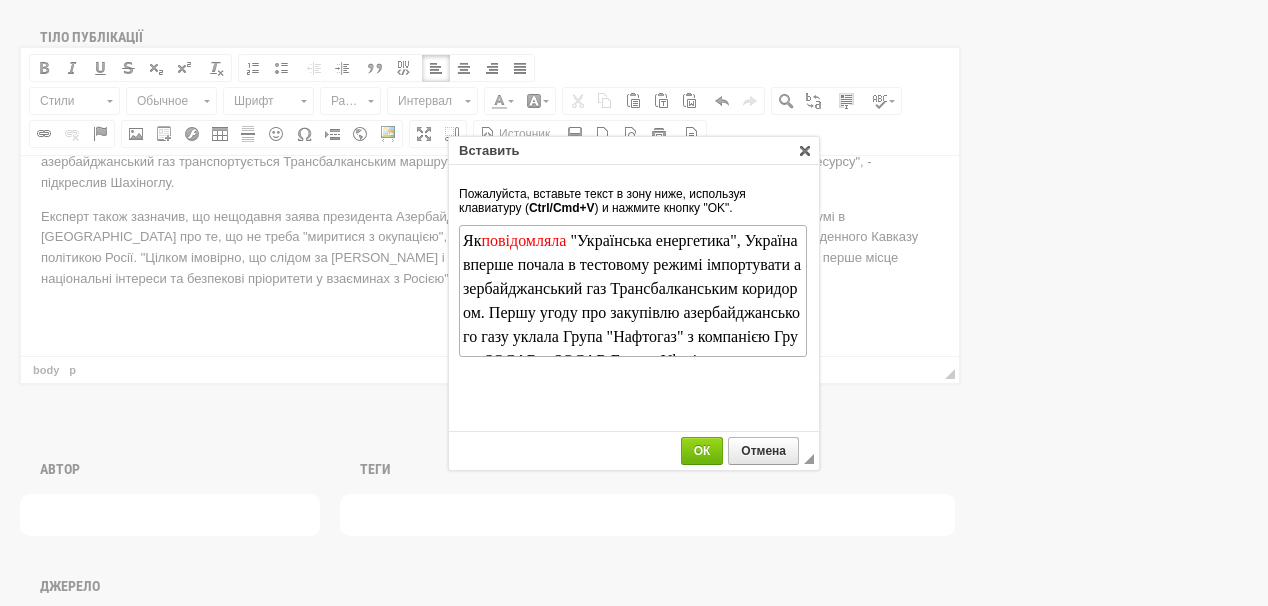 scroll, scrollTop: 54, scrollLeft: 0, axis: vertical 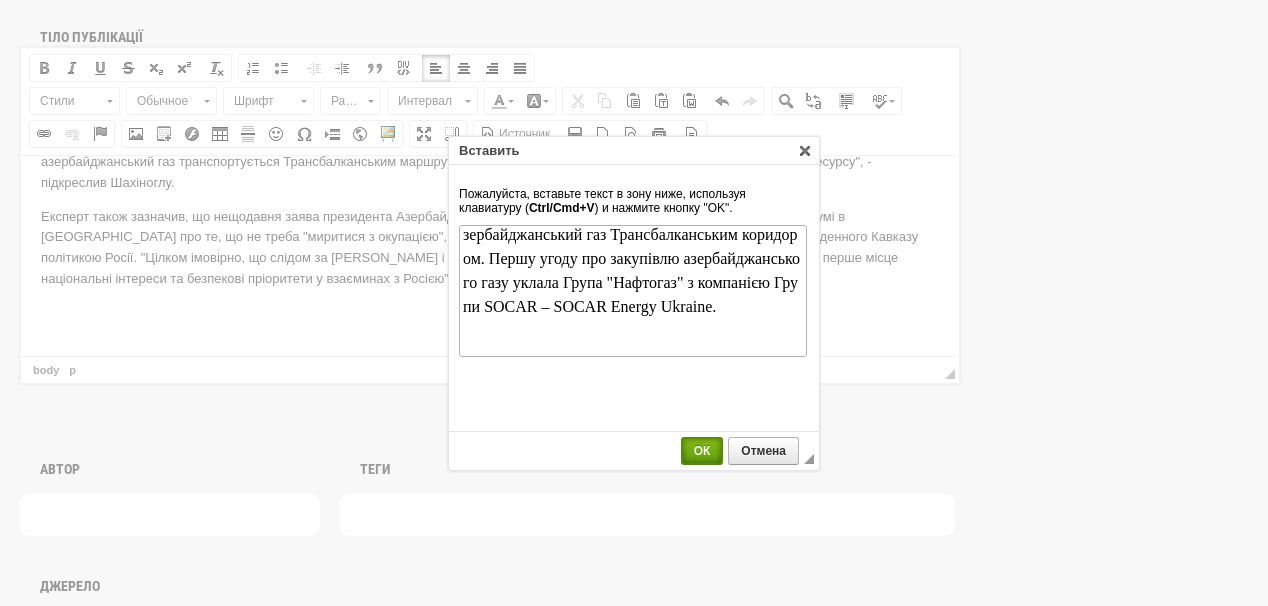 click on "ОК" at bounding box center [702, 451] 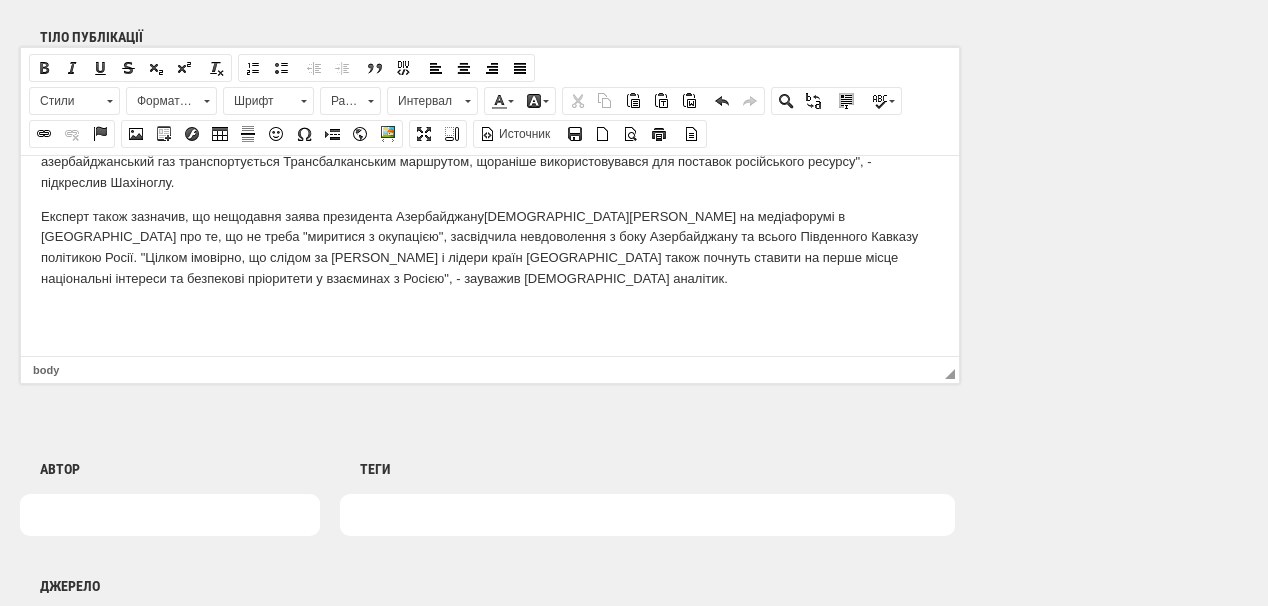 scroll, scrollTop: 0, scrollLeft: 0, axis: both 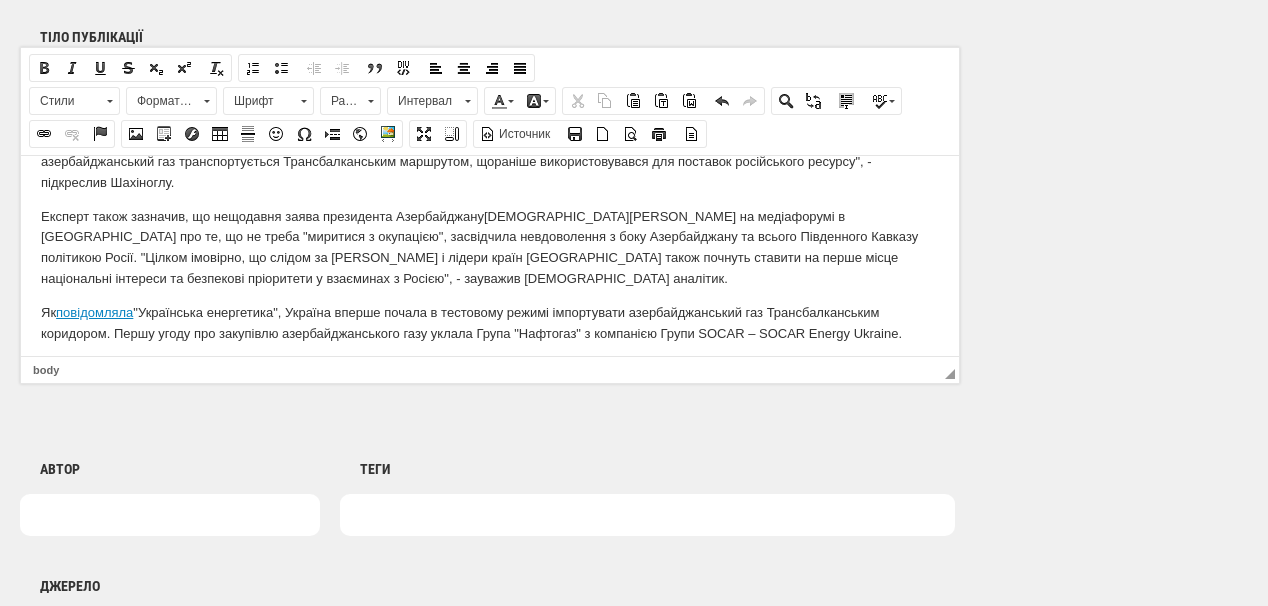 click 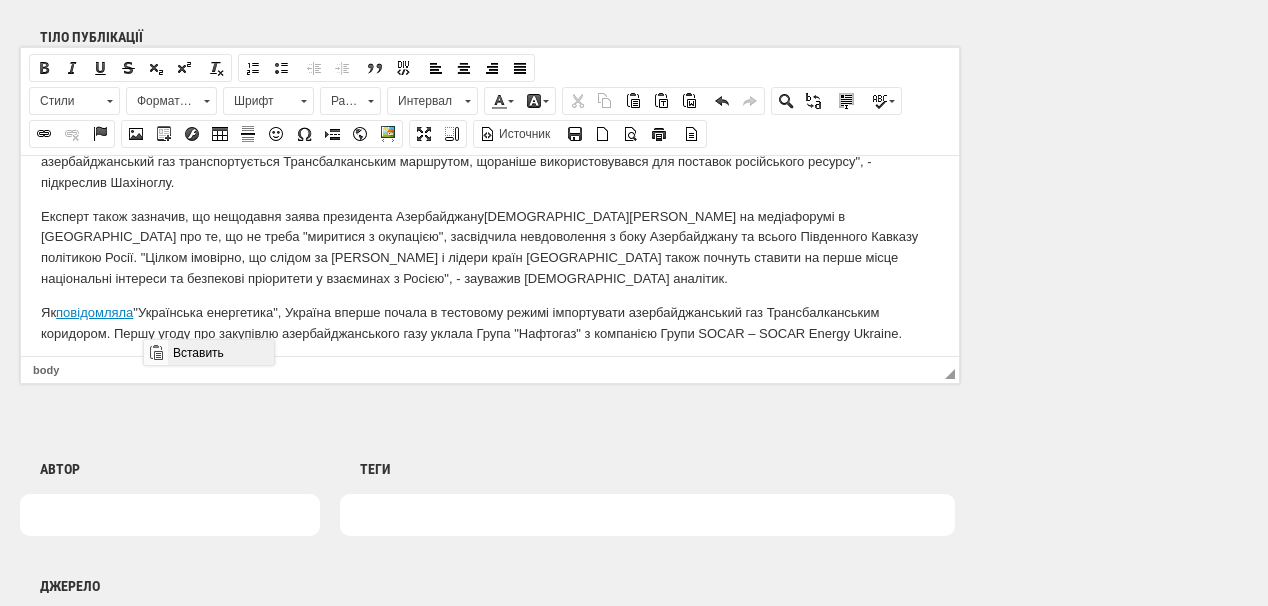 drag, startPoint x: 192, startPoint y: 348, endPoint x: 338, endPoint y: 688, distance: 370.0216 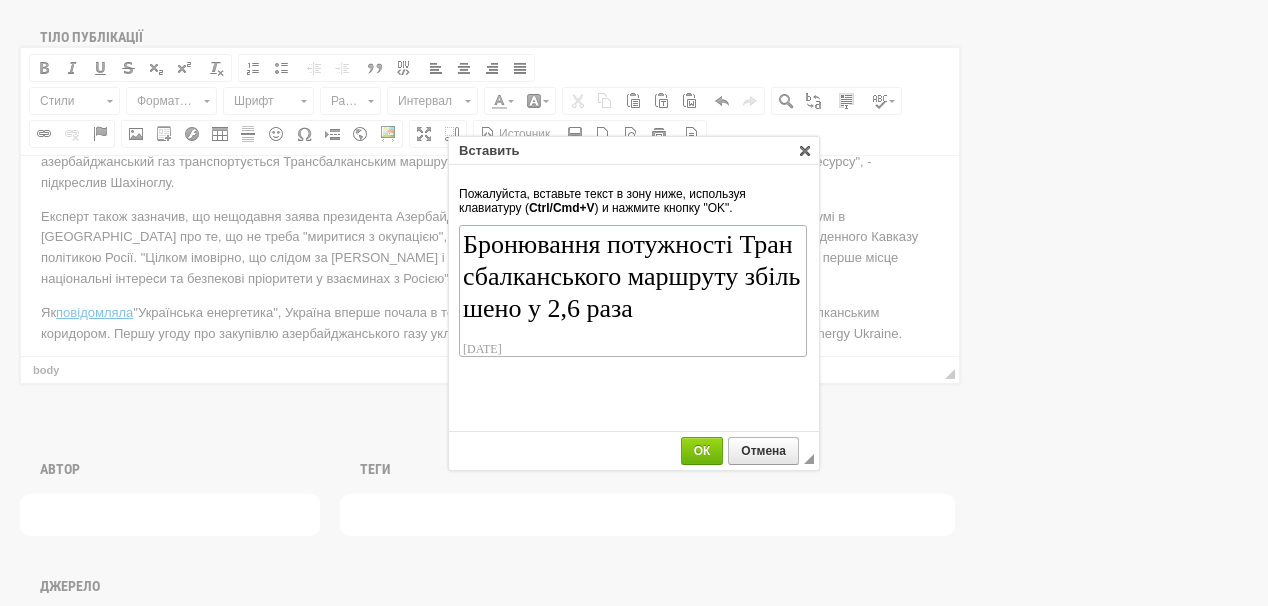 scroll, scrollTop: 86, scrollLeft: 0, axis: vertical 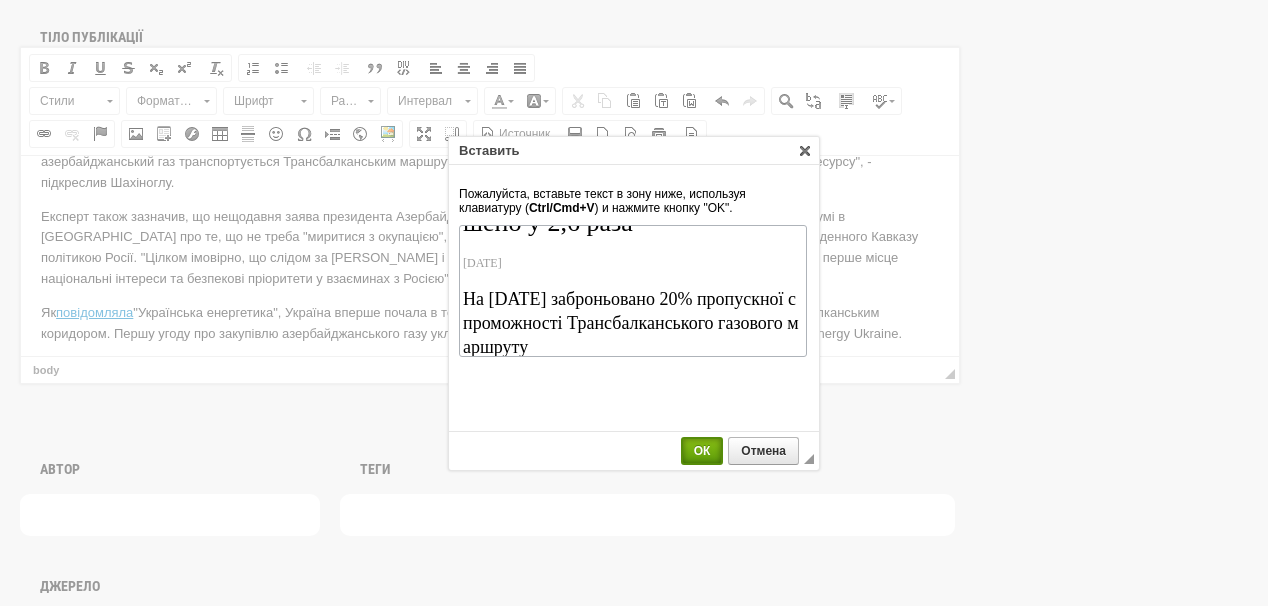 click on "ОК" at bounding box center [702, 451] 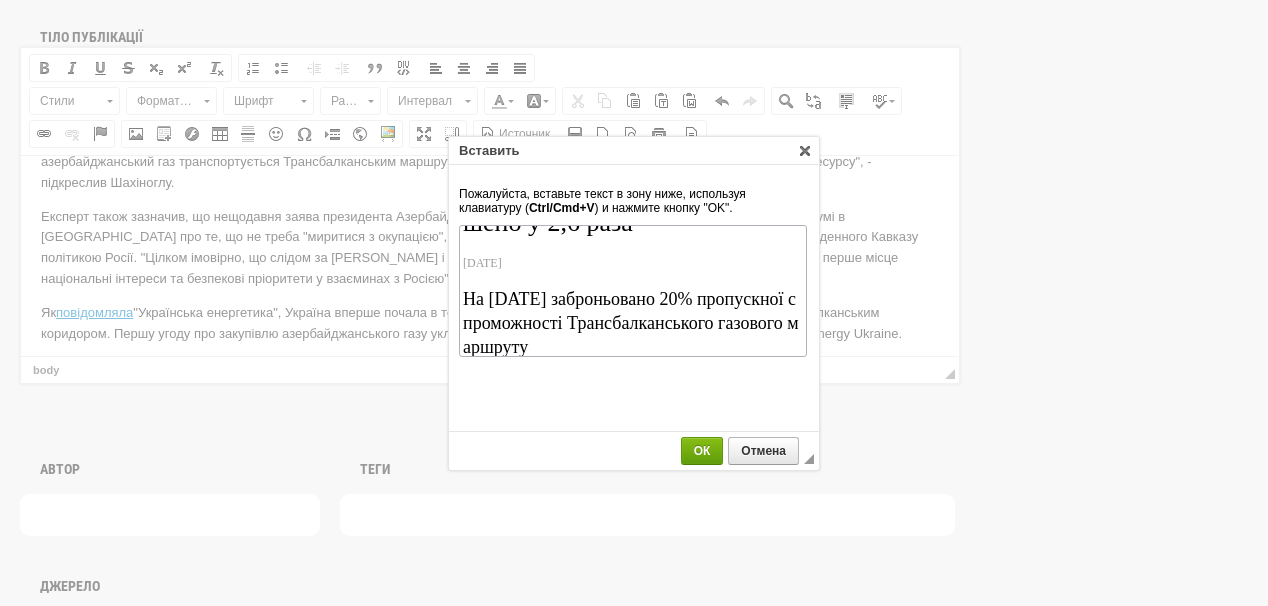 scroll, scrollTop: 400, scrollLeft: 0, axis: vertical 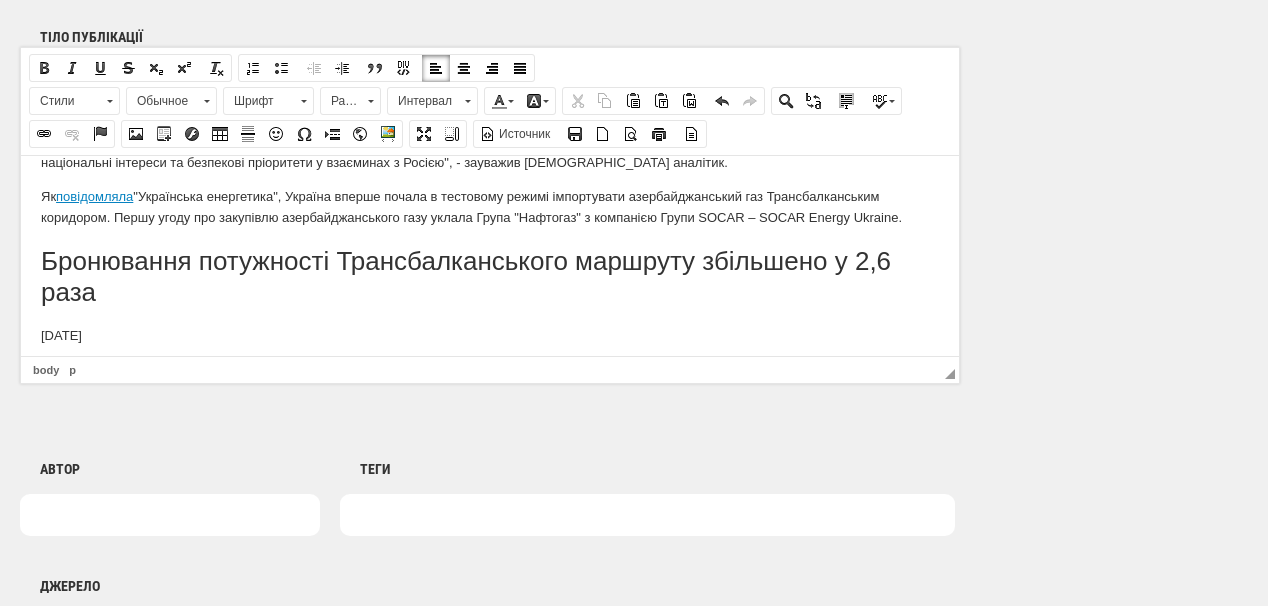 drag, startPoint x: 271, startPoint y: 313, endPoint x: 2, endPoint y: 309, distance: 269.02972 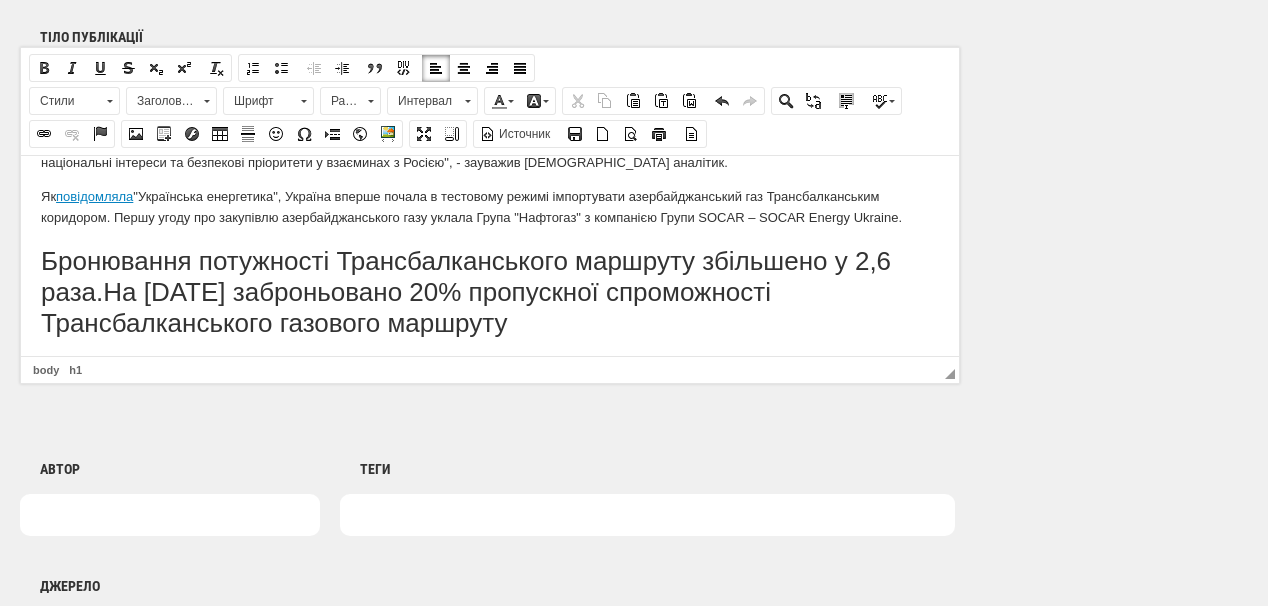 click on "Заголовок 1" at bounding box center [162, 101] 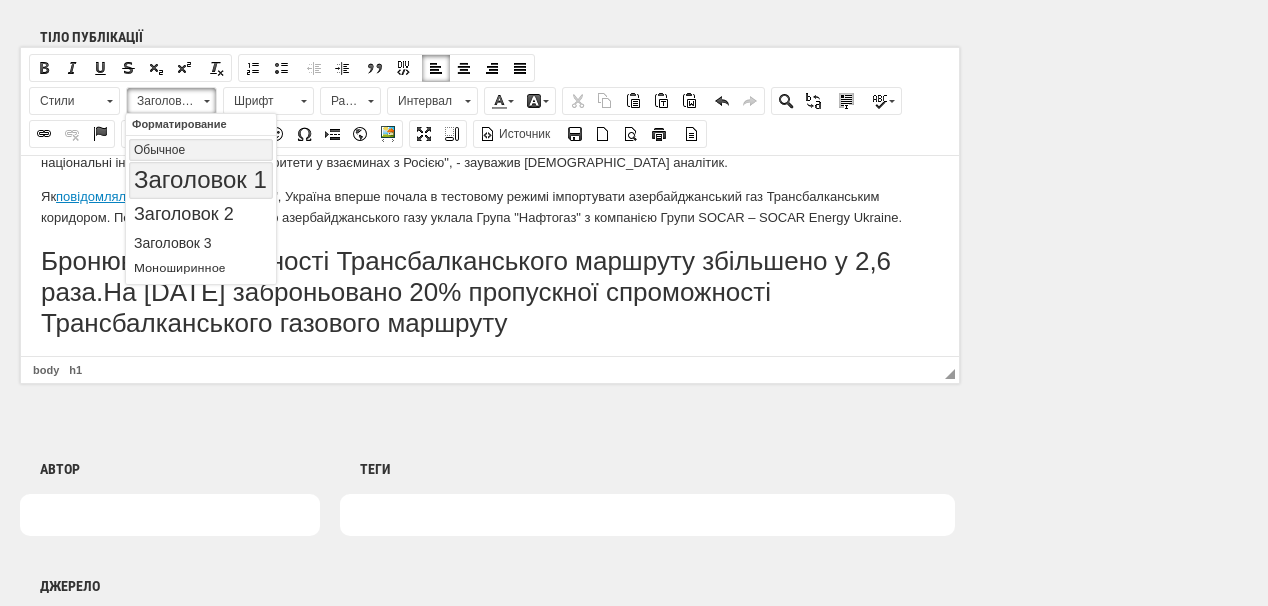 scroll, scrollTop: 0, scrollLeft: 0, axis: both 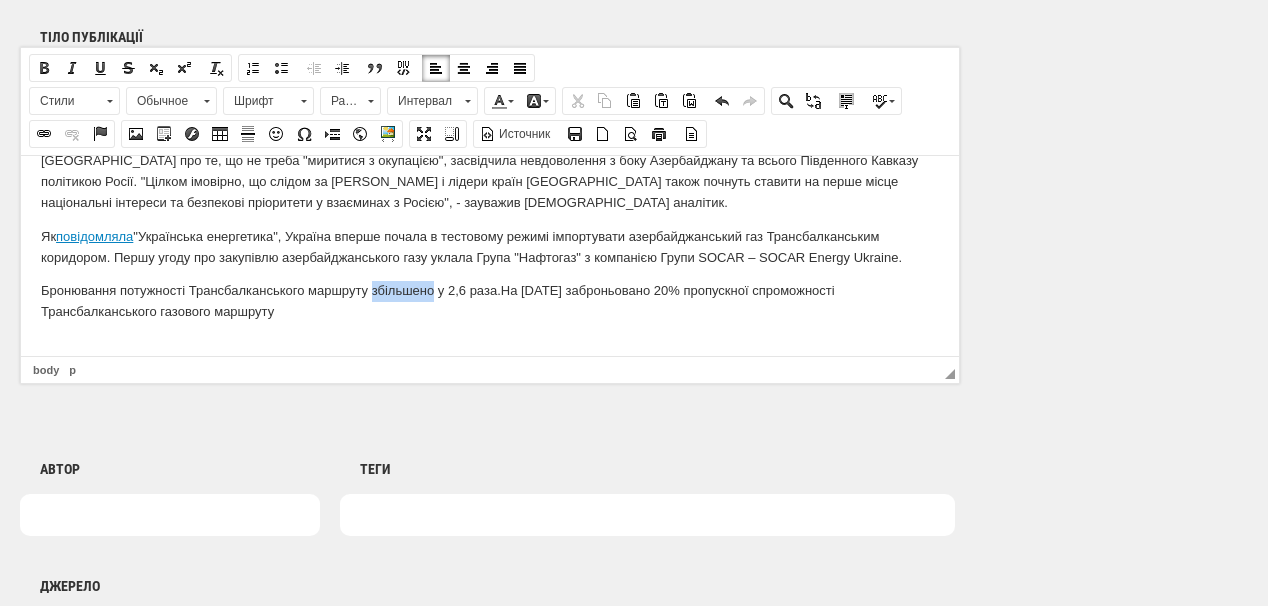 drag, startPoint x: 370, startPoint y: 271, endPoint x: 255, endPoint y: 225, distance: 123.85879 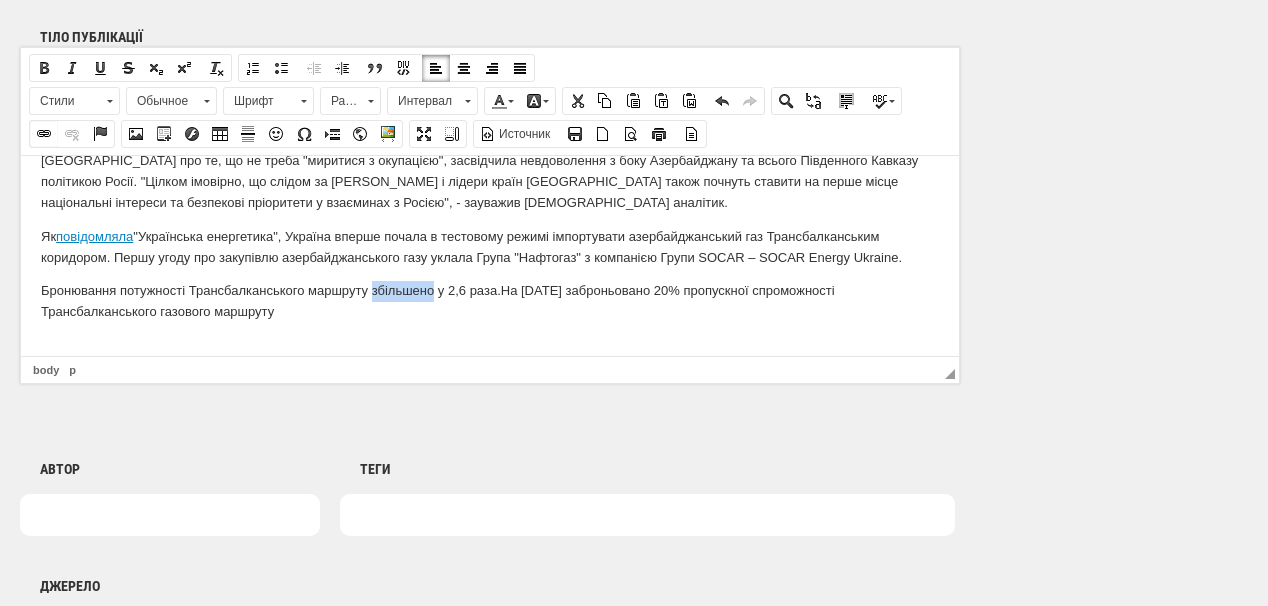 click at bounding box center (44, 134) 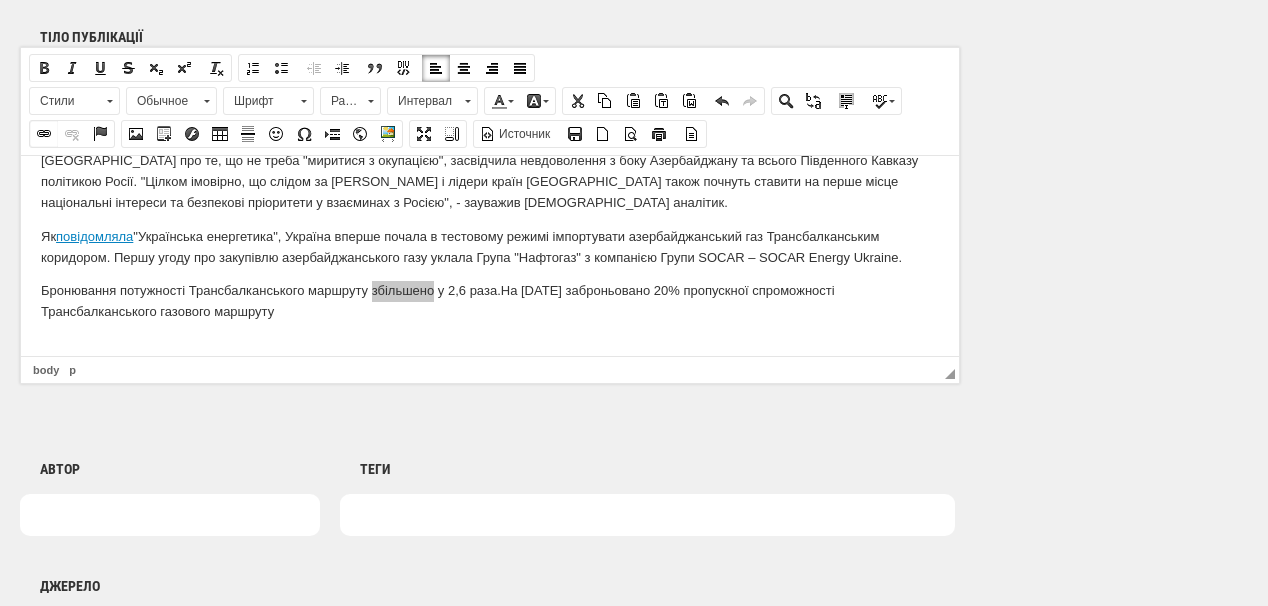 select on "http://" 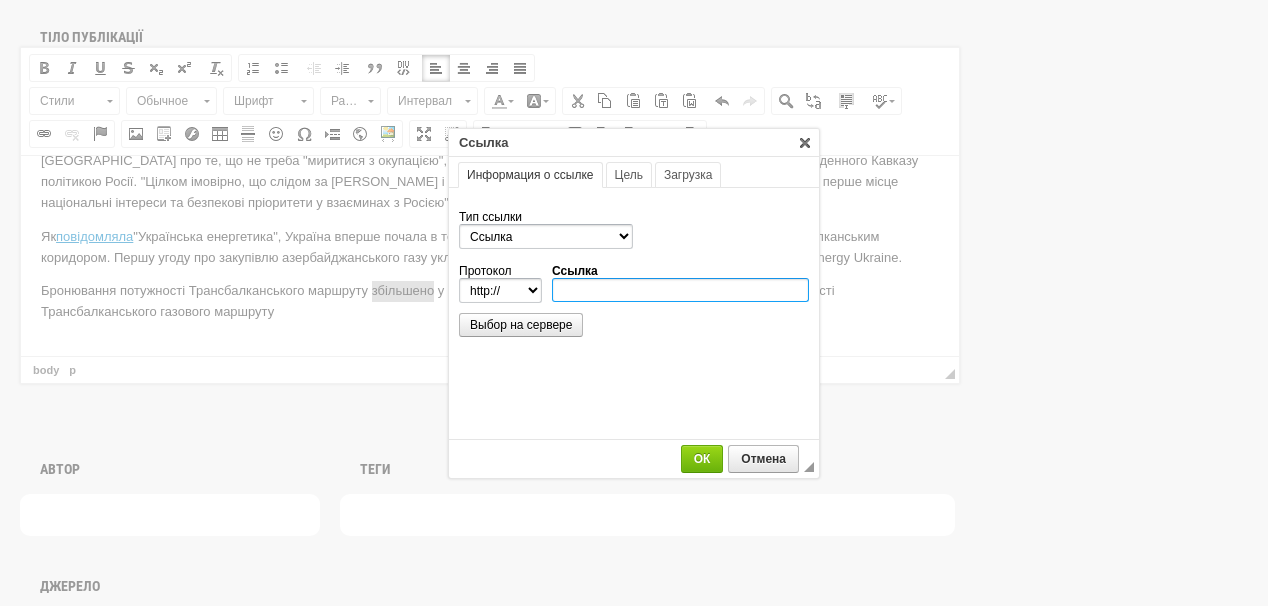 click on "Ссылка" at bounding box center (680, 290) 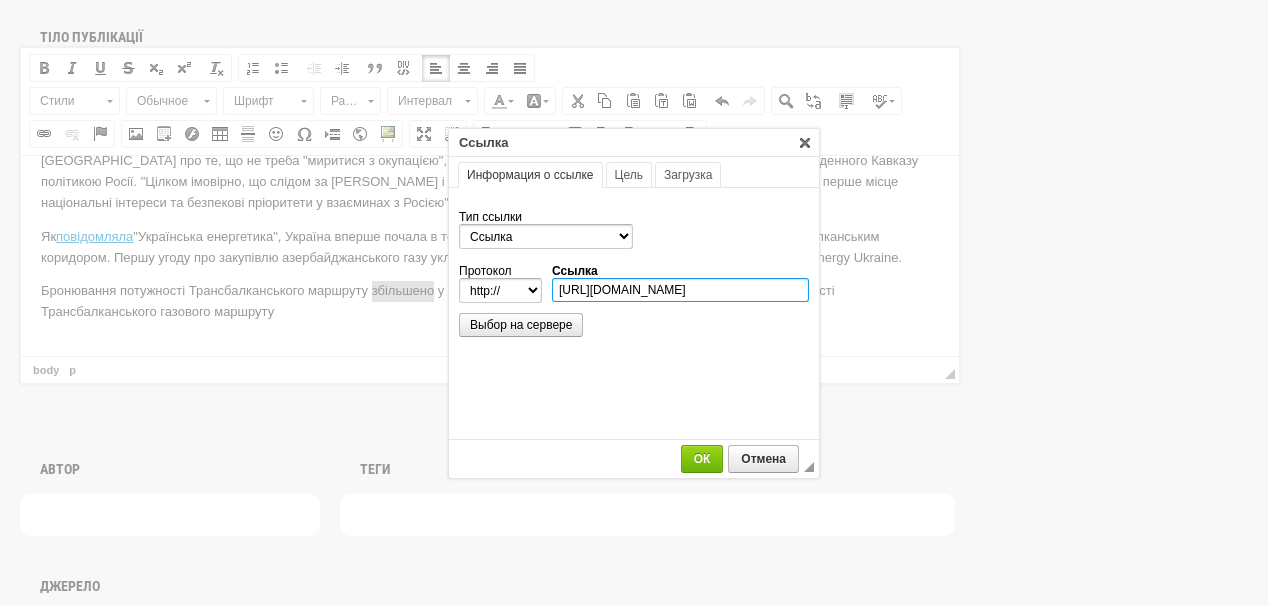 scroll, scrollTop: 0, scrollLeft: 316, axis: horizontal 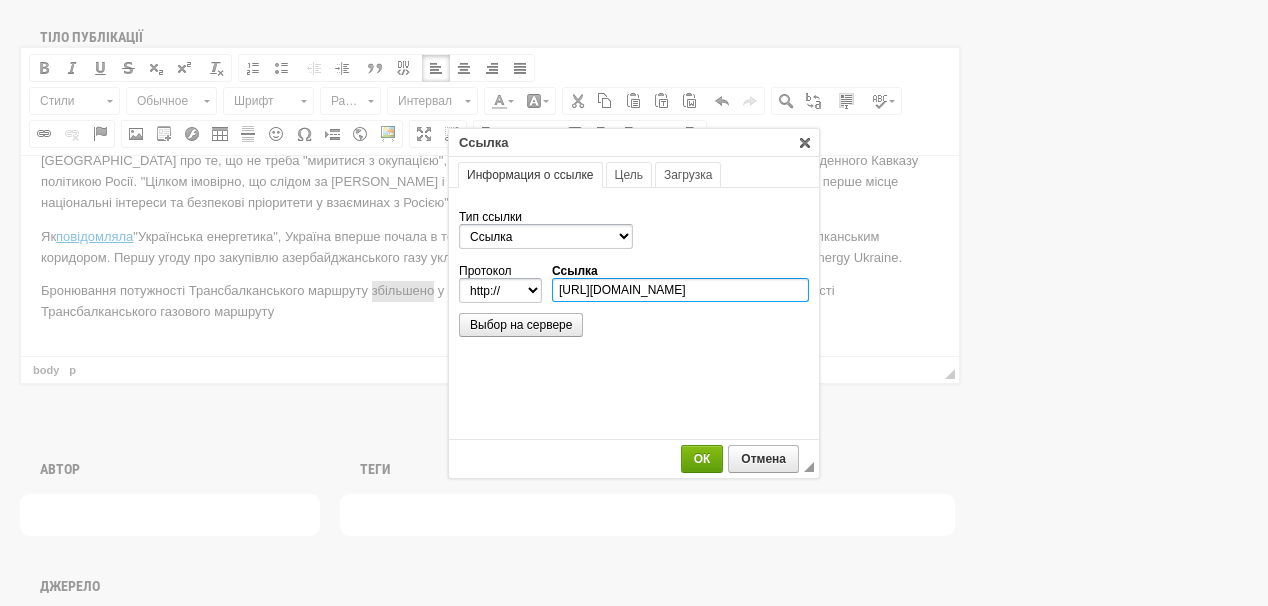 type on "[URL][DOMAIN_NAME]" 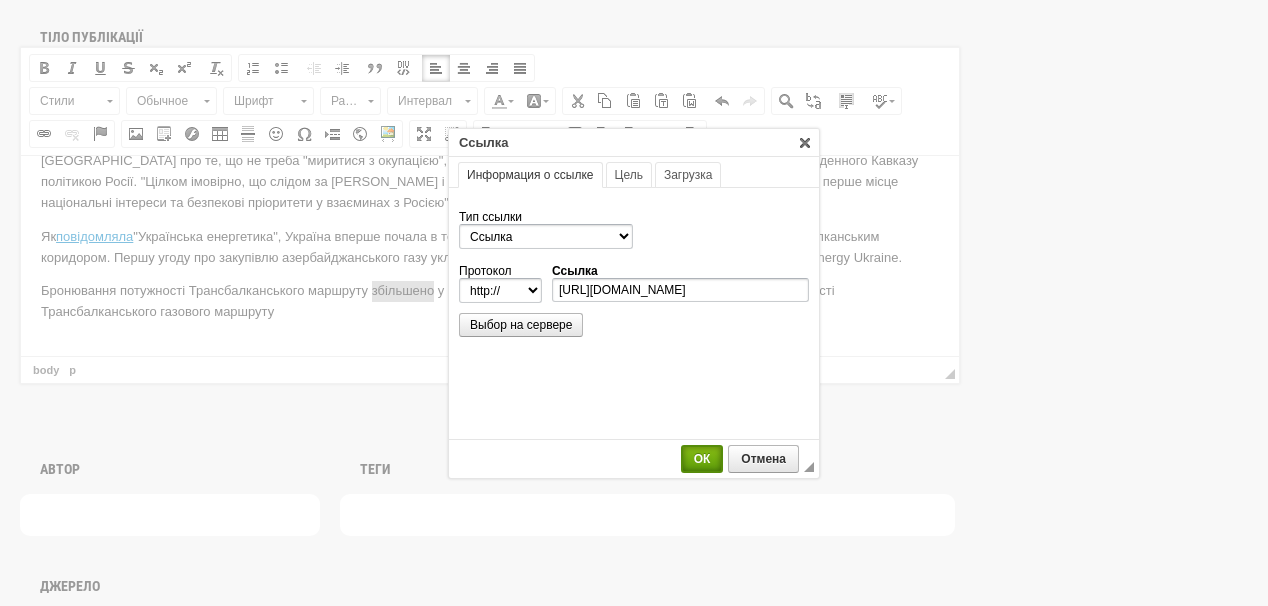 select on "https://" 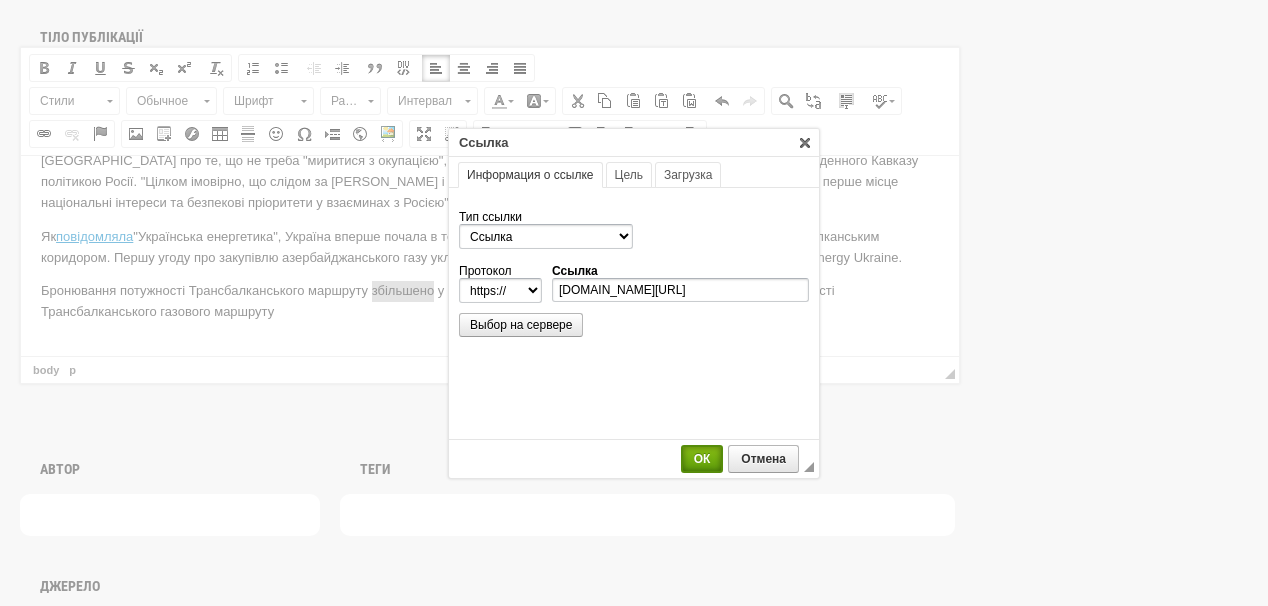 scroll, scrollTop: 0, scrollLeft: 0, axis: both 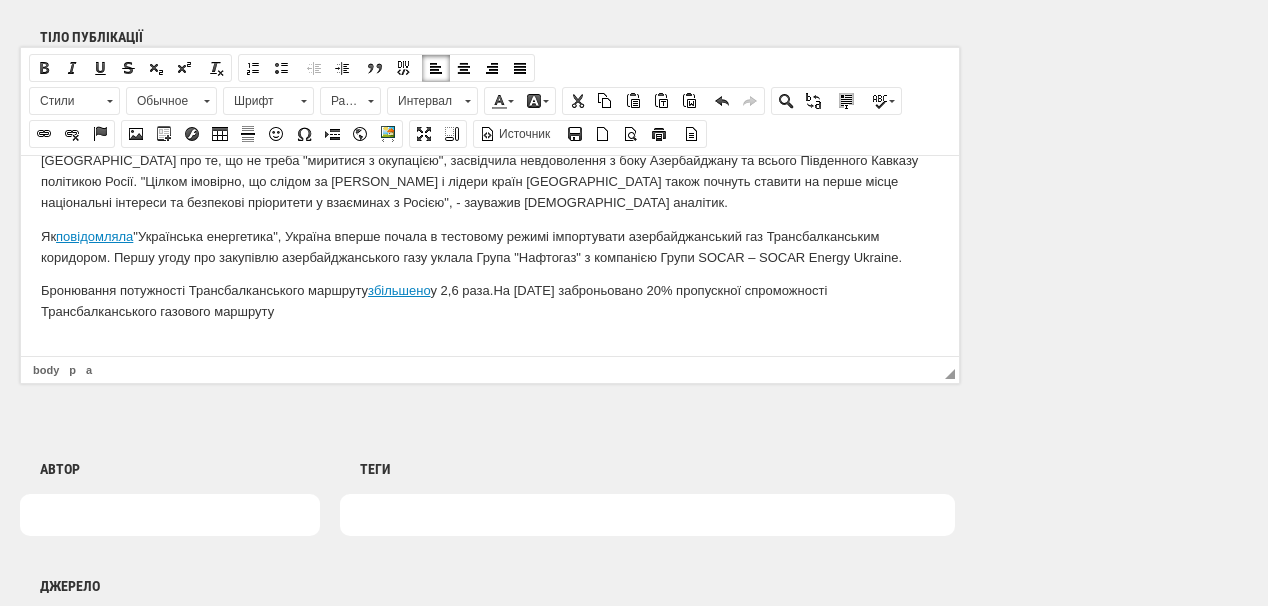 click 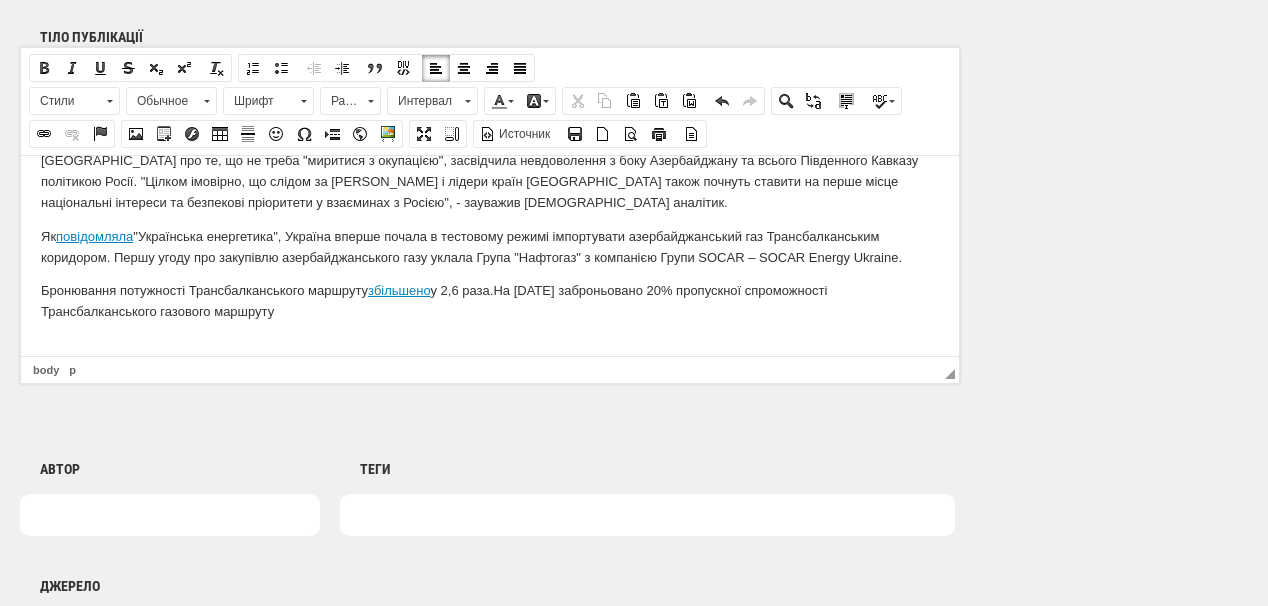 click on "Бронювання потужності Трансбалканського маршруту  збільшено  у 2,6 раза.  На [DATE] заброньовано 20% пропускної спроможності Трансбалканського газового маршруту" 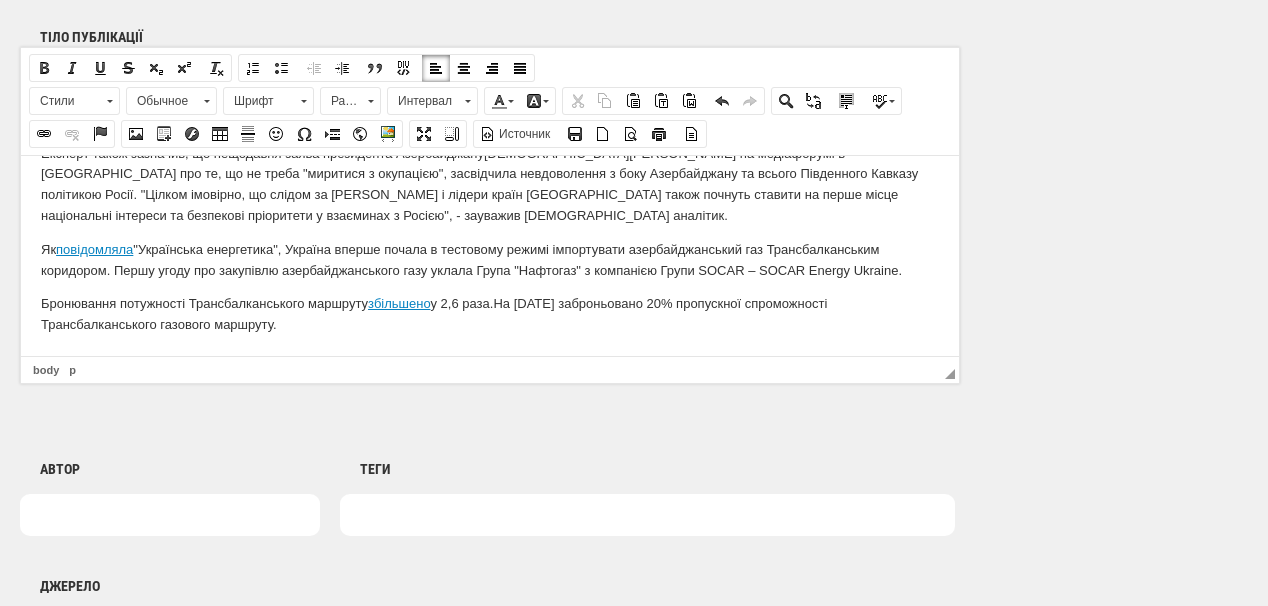 scroll, scrollTop: 326, scrollLeft: 0, axis: vertical 